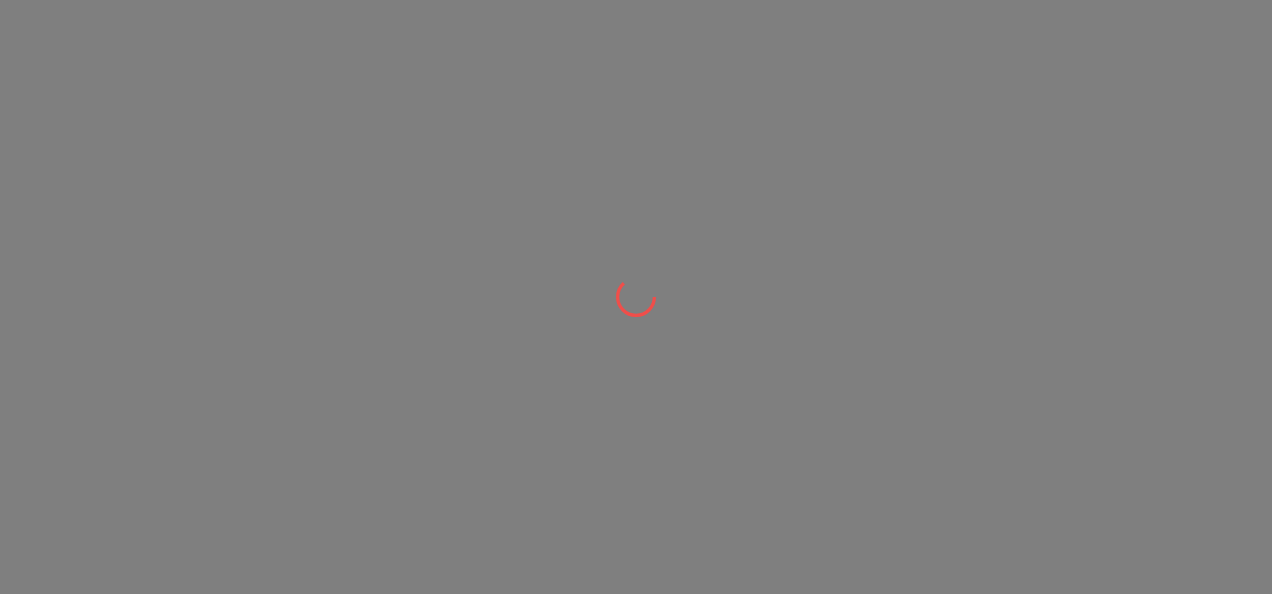 scroll, scrollTop: 0, scrollLeft: 0, axis: both 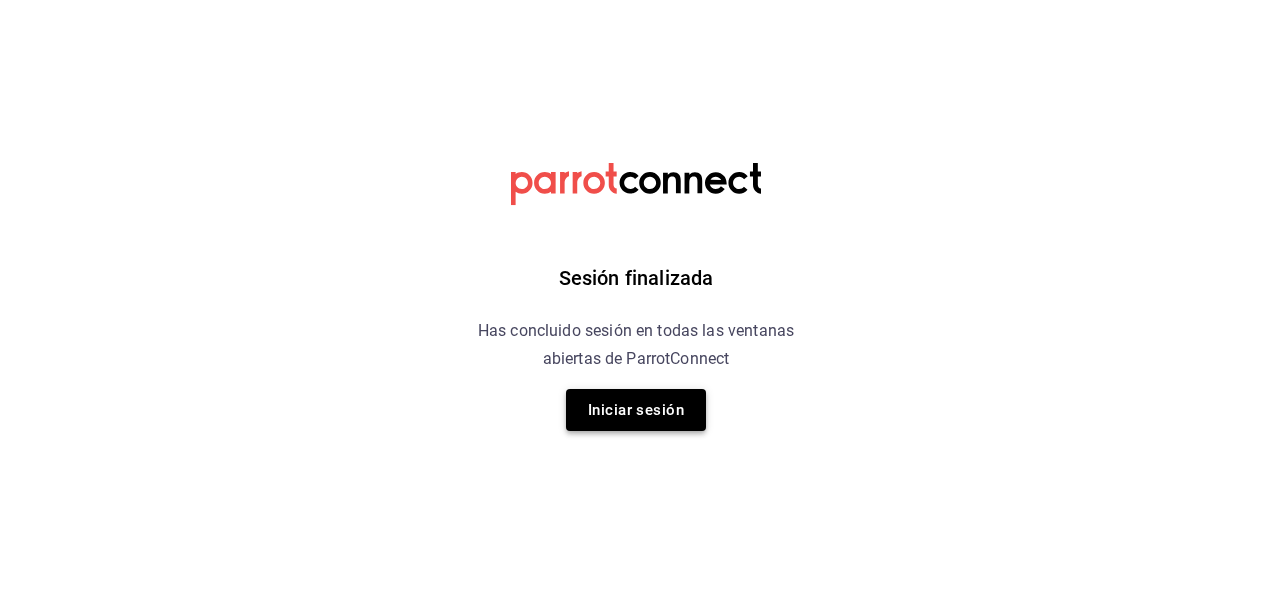 click on "Iniciar sesión" at bounding box center [636, 410] 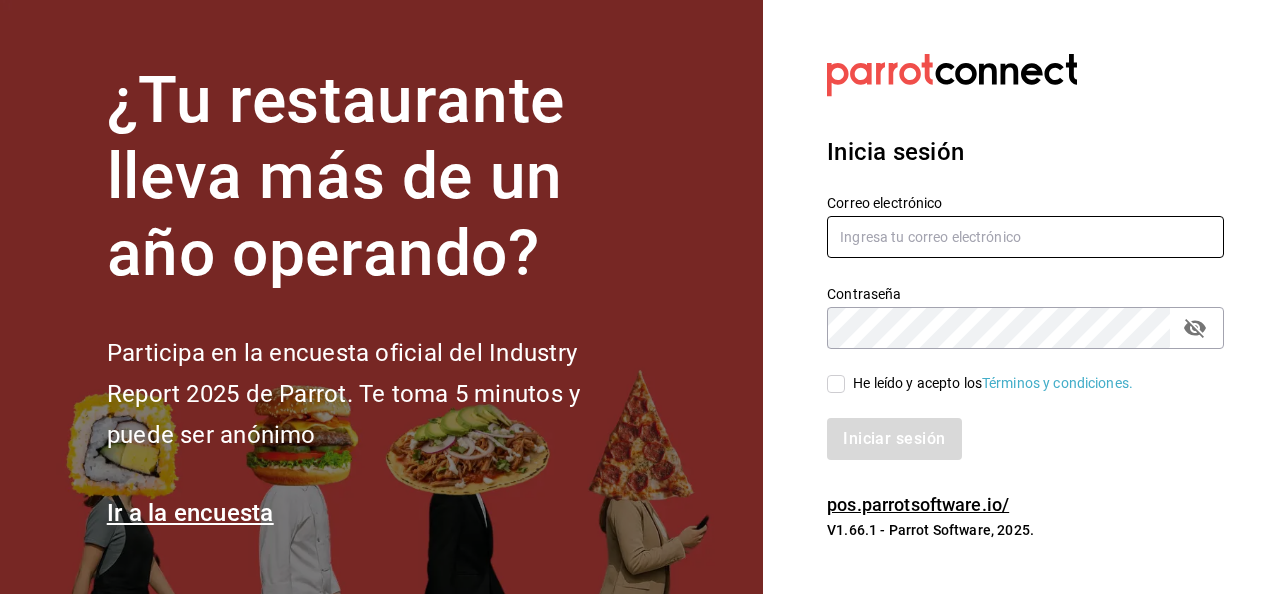 type on "[USERNAME]@example.com" 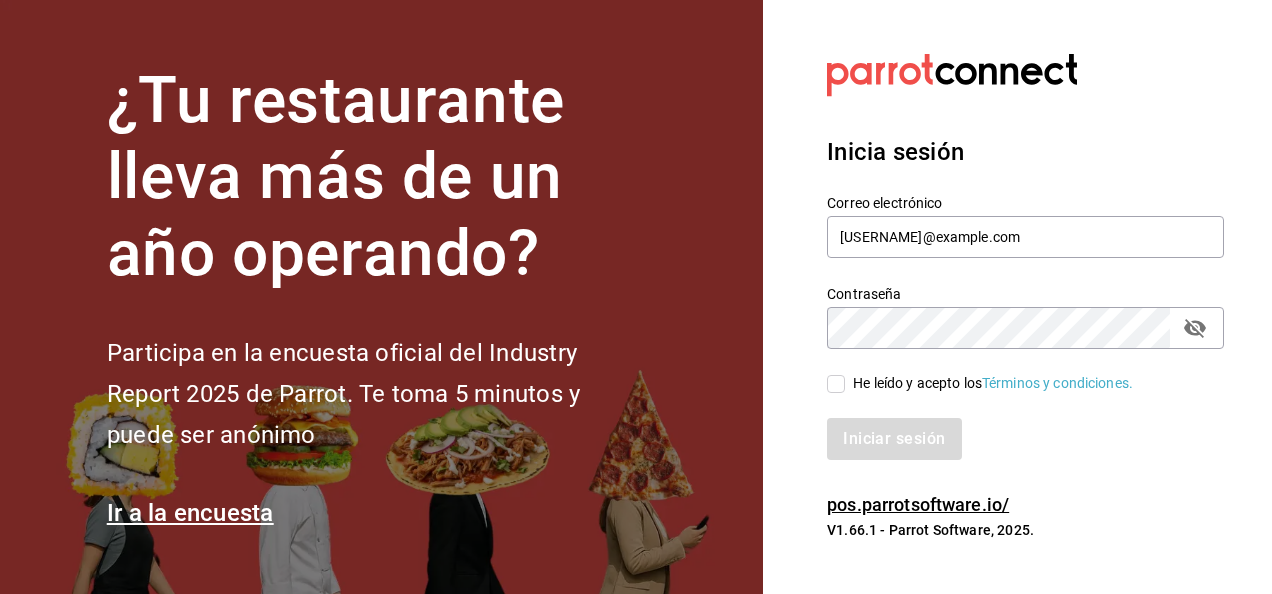 click on "He leído y acepto los  Términos y condiciones." at bounding box center (836, 384) 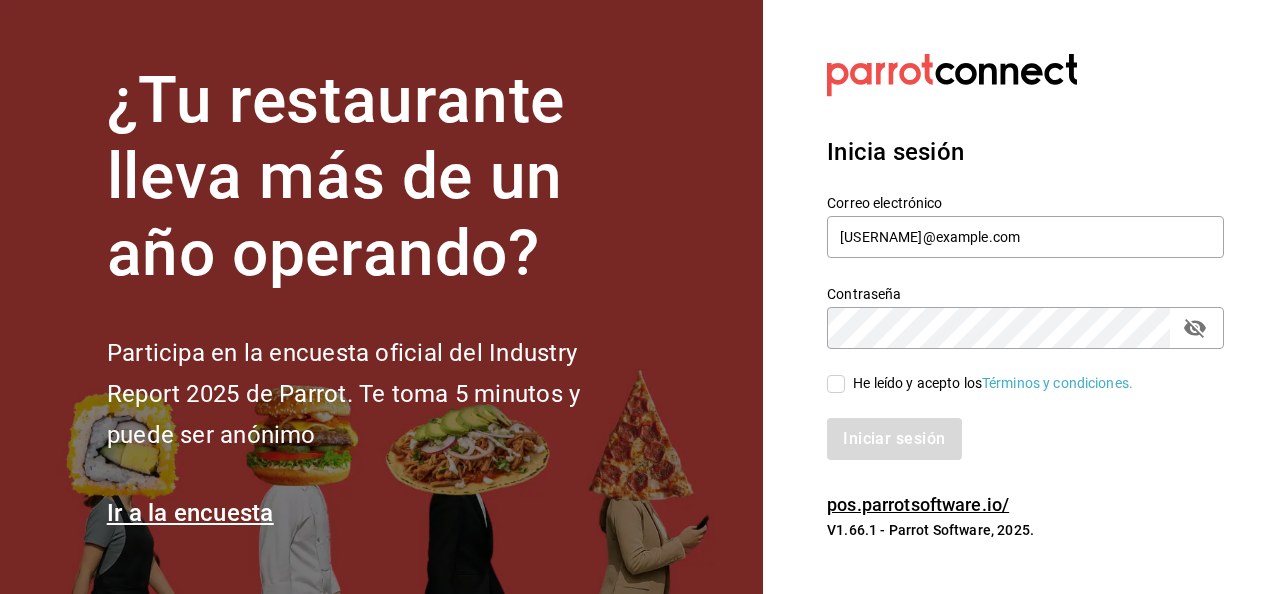 checkbox on "true" 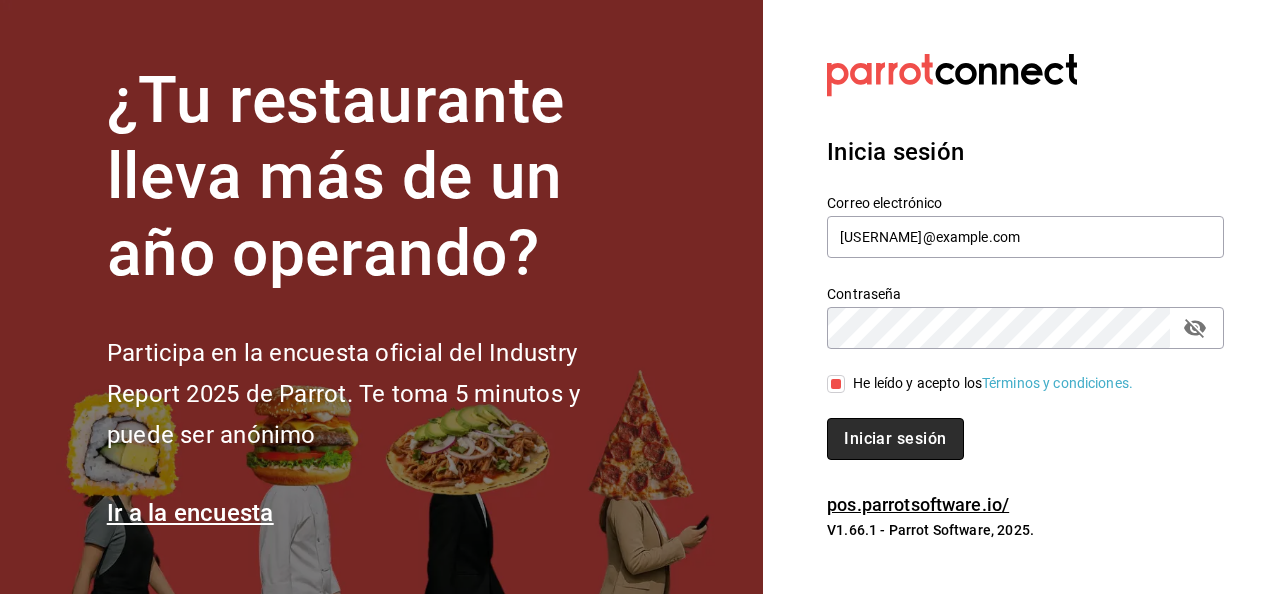 click on "Iniciar sesión" at bounding box center [895, 439] 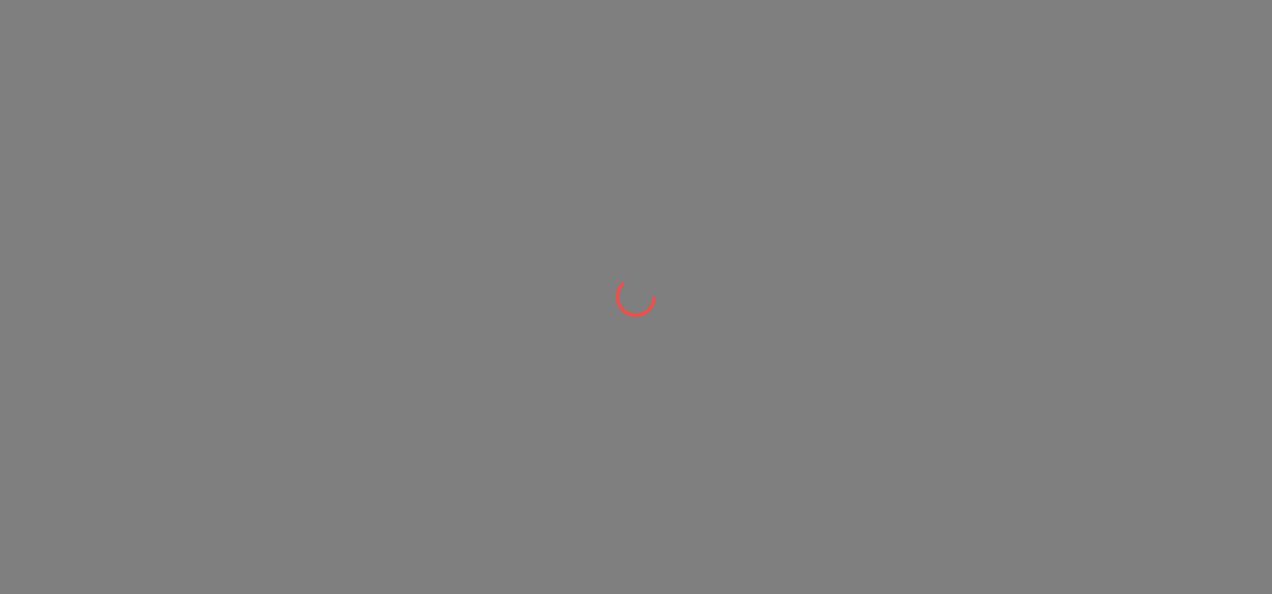 scroll, scrollTop: 0, scrollLeft: 0, axis: both 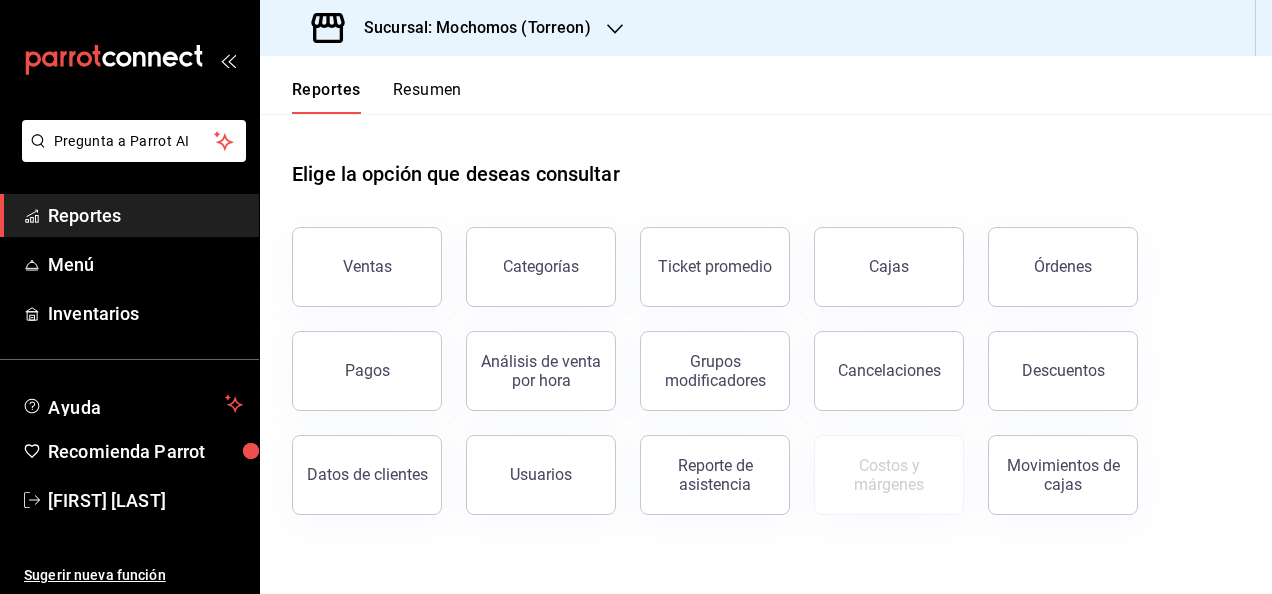 click on "Sucursal: Mochomos (Torreon)" at bounding box center (453, 28) 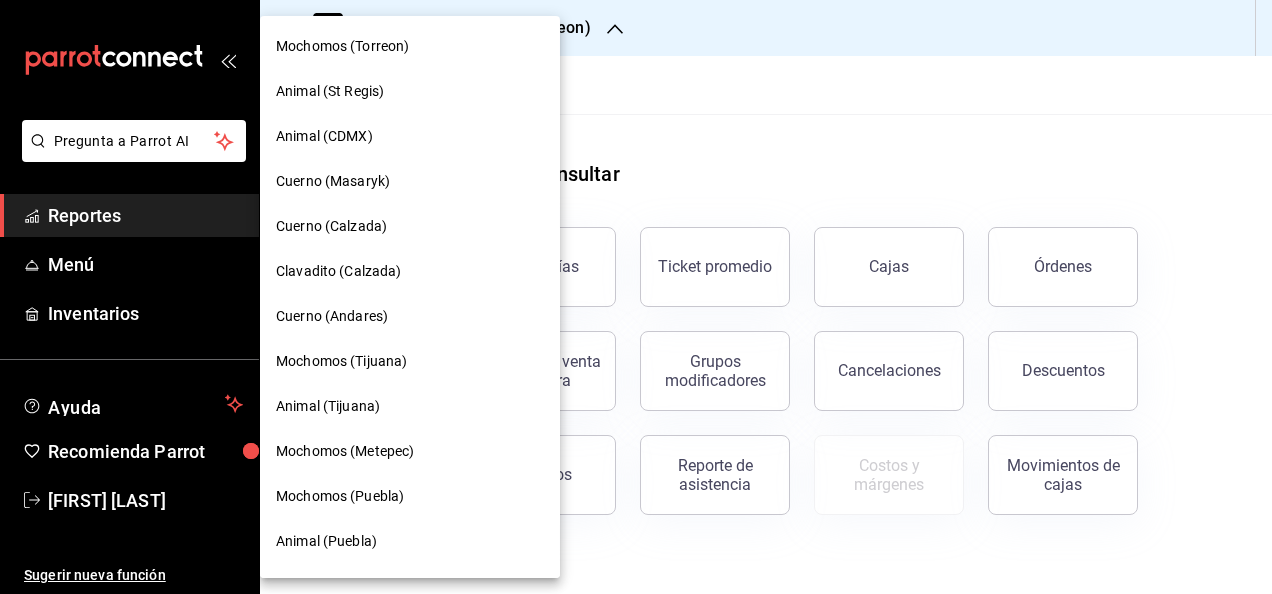 click at bounding box center (636, 297) 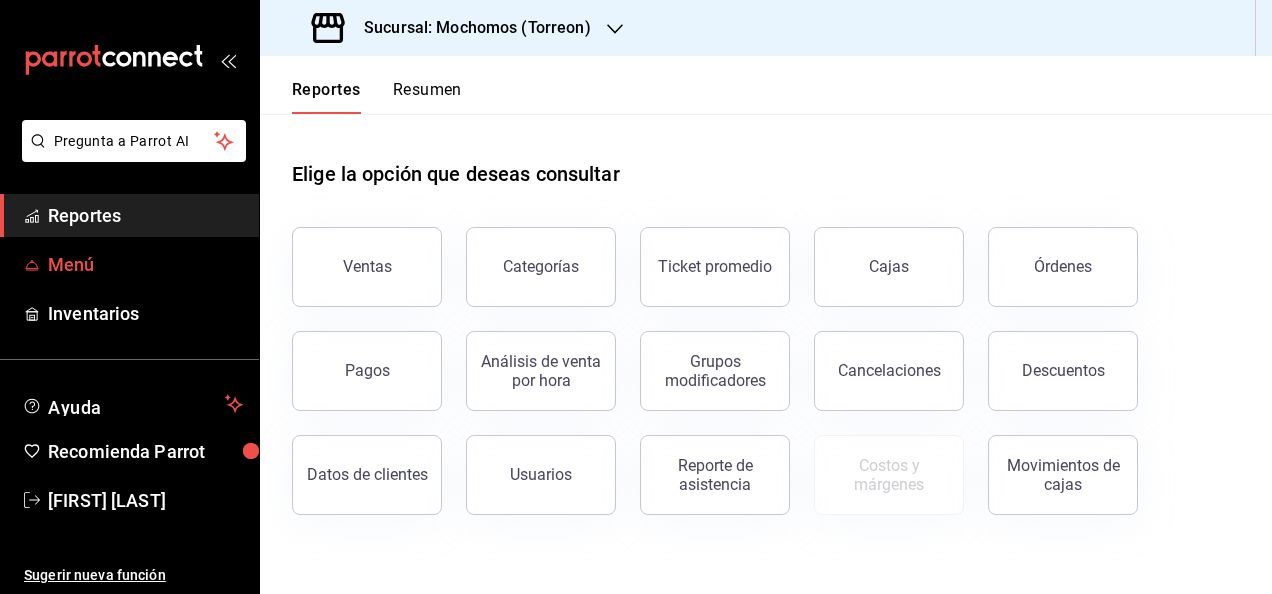 click on "Menú" at bounding box center [145, 264] 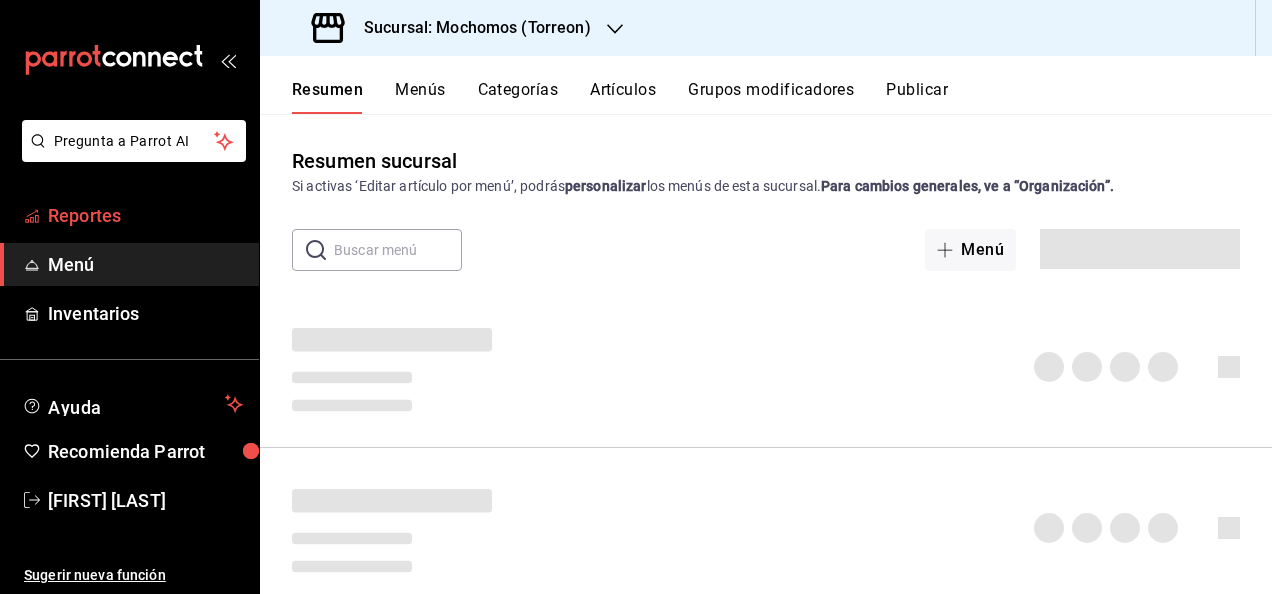 click on "Reportes" at bounding box center [145, 215] 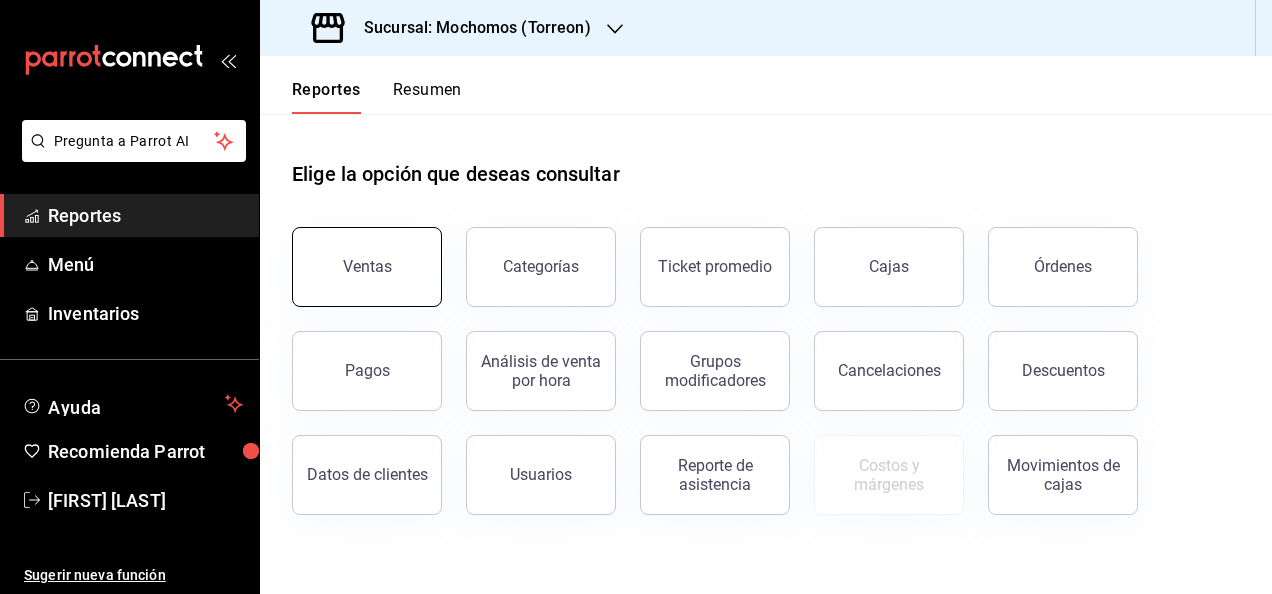 click on "Ventas" at bounding box center (367, 266) 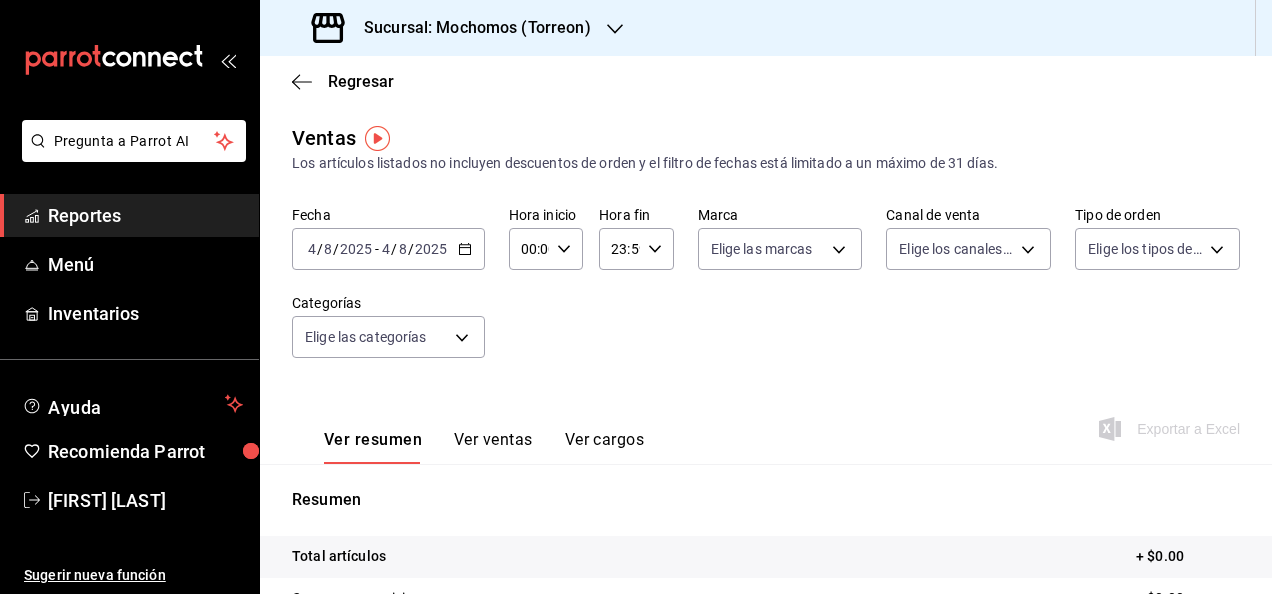 click on "2025-08-04 4 / 8 / 2025 - 2025-08-04 4 / 8 / 2025" at bounding box center [388, 249] 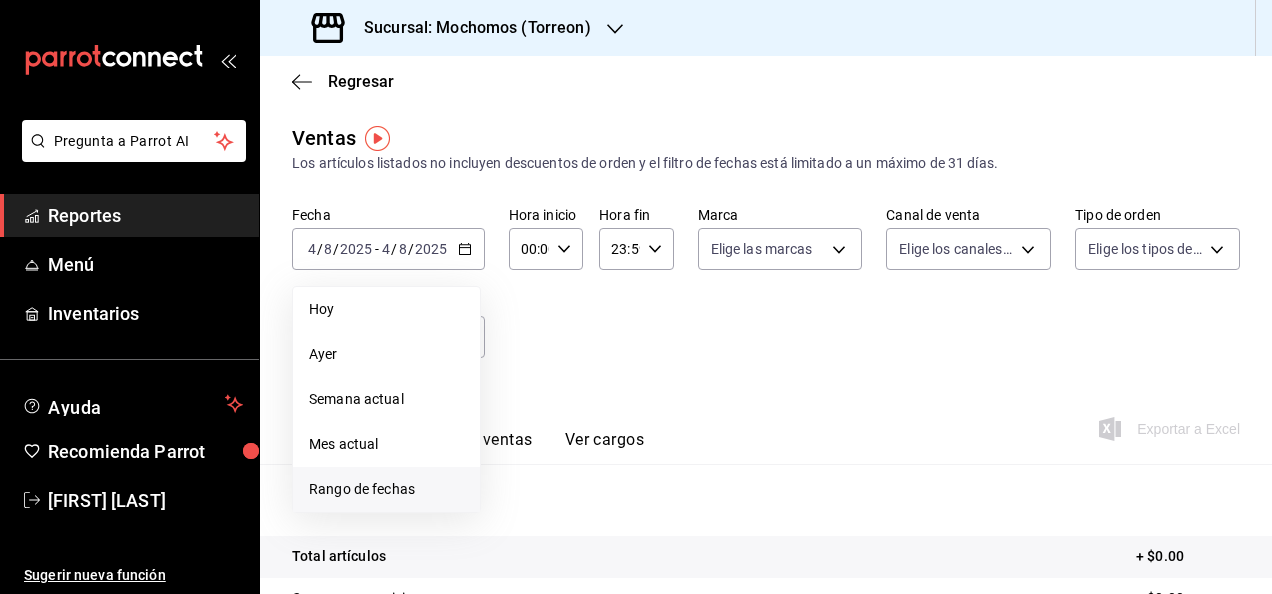 click on "Rango de fechas" at bounding box center (386, 489) 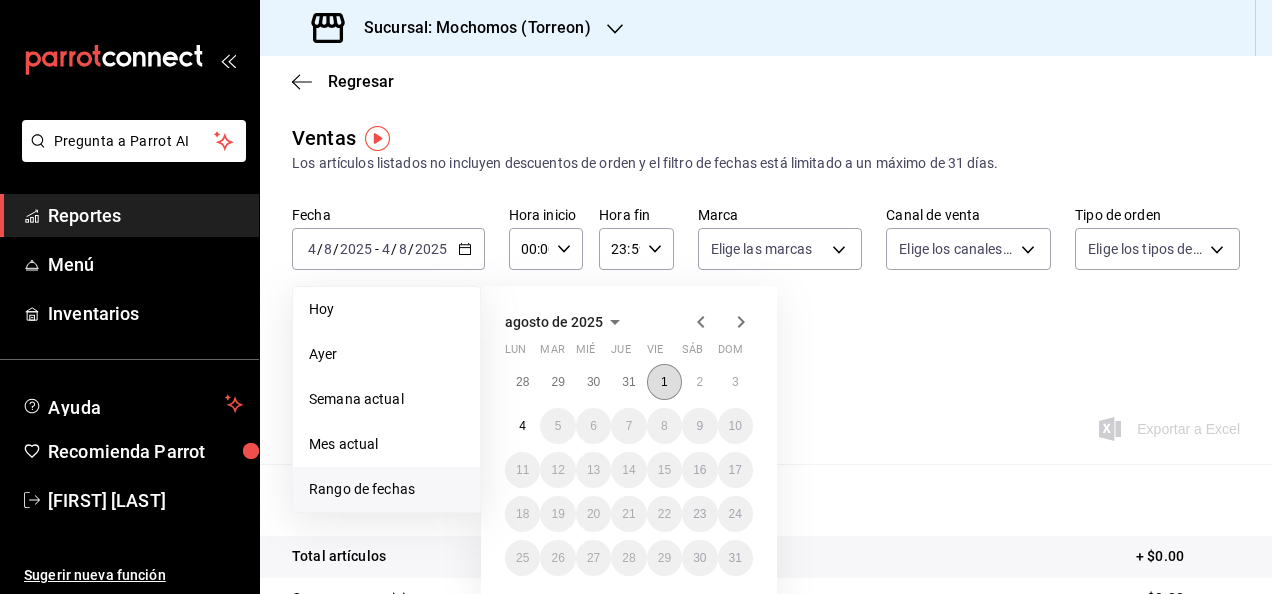 click on "1" at bounding box center (664, 382) 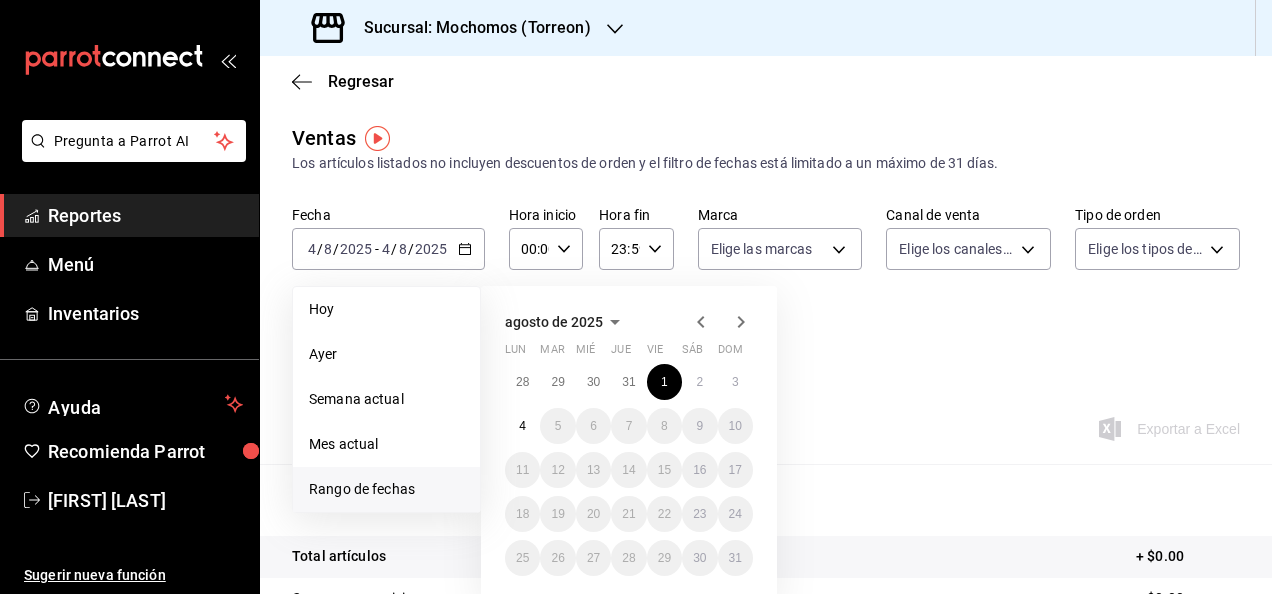click on "Rango de fechas" at bounding box center (386, 489) 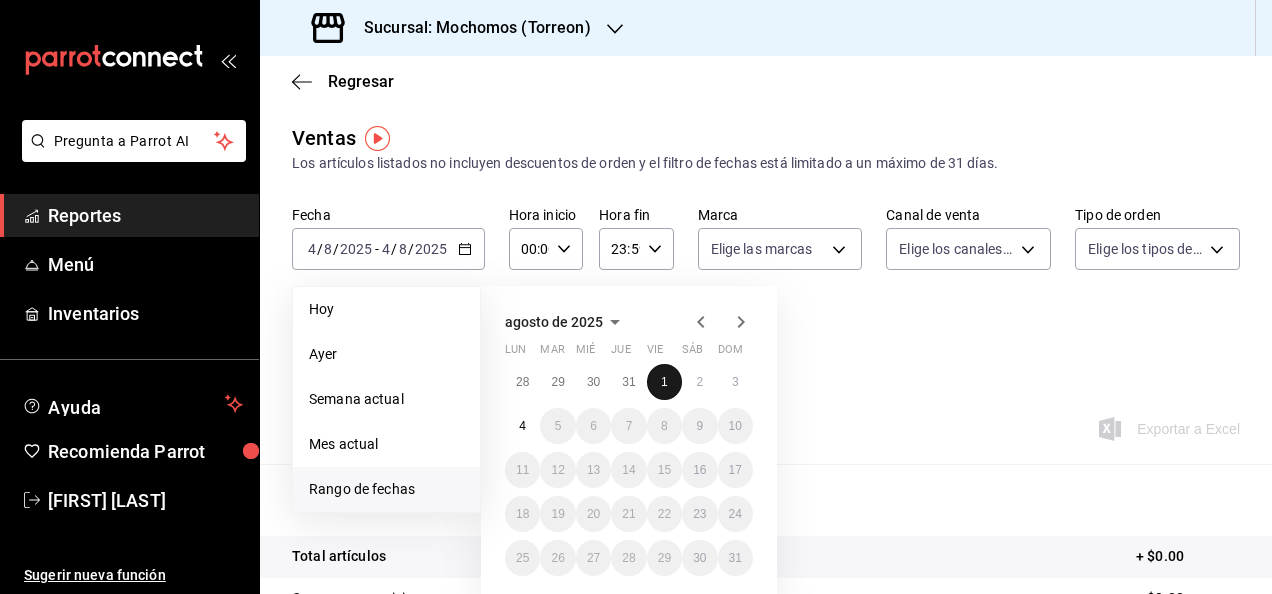 click on "1" at bounding box center (664, 382) 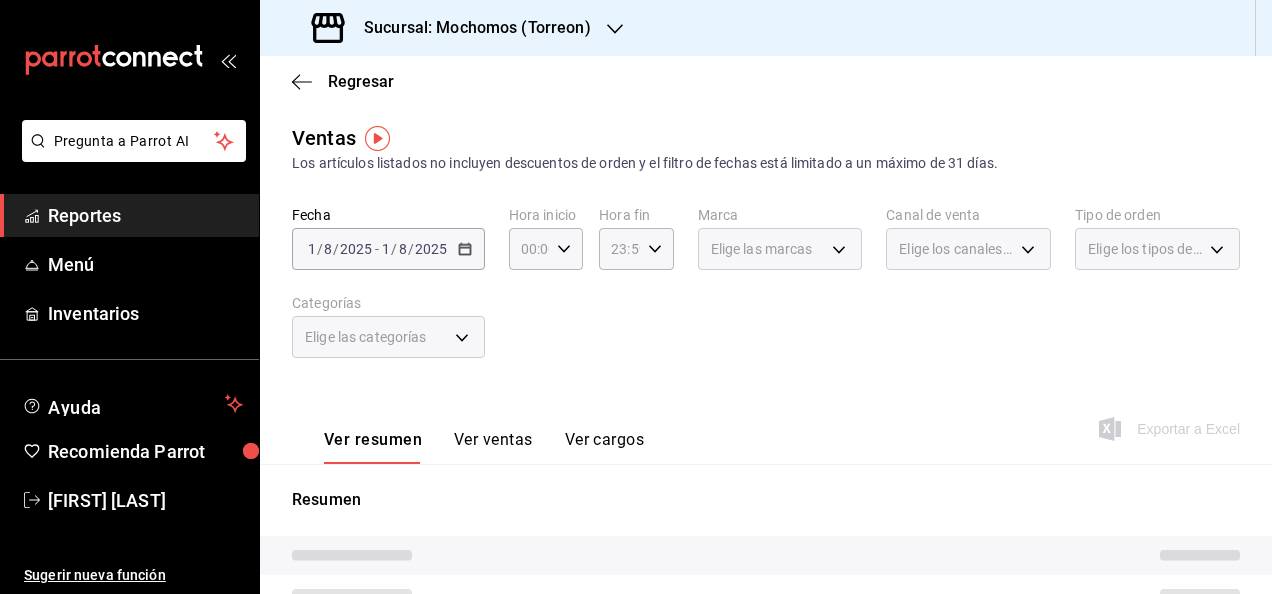 click on "2025-08-01 1 / 8 / 2025 - 2025-08-01 1 / 8 / 2025" at bounding box center [388, 249] 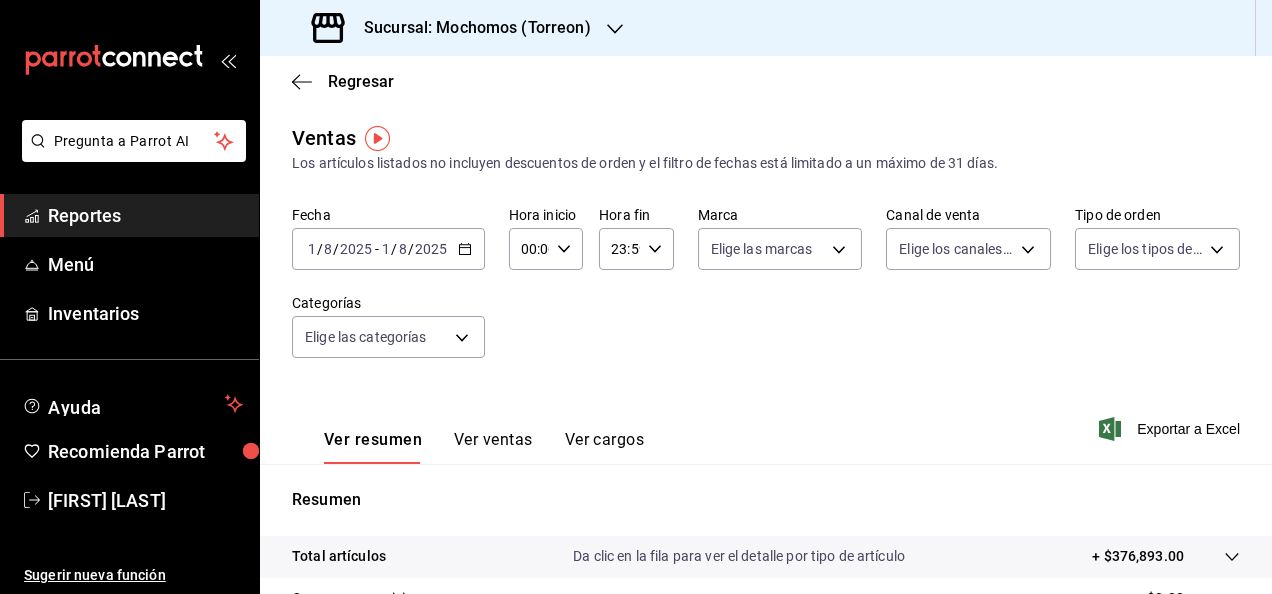 click 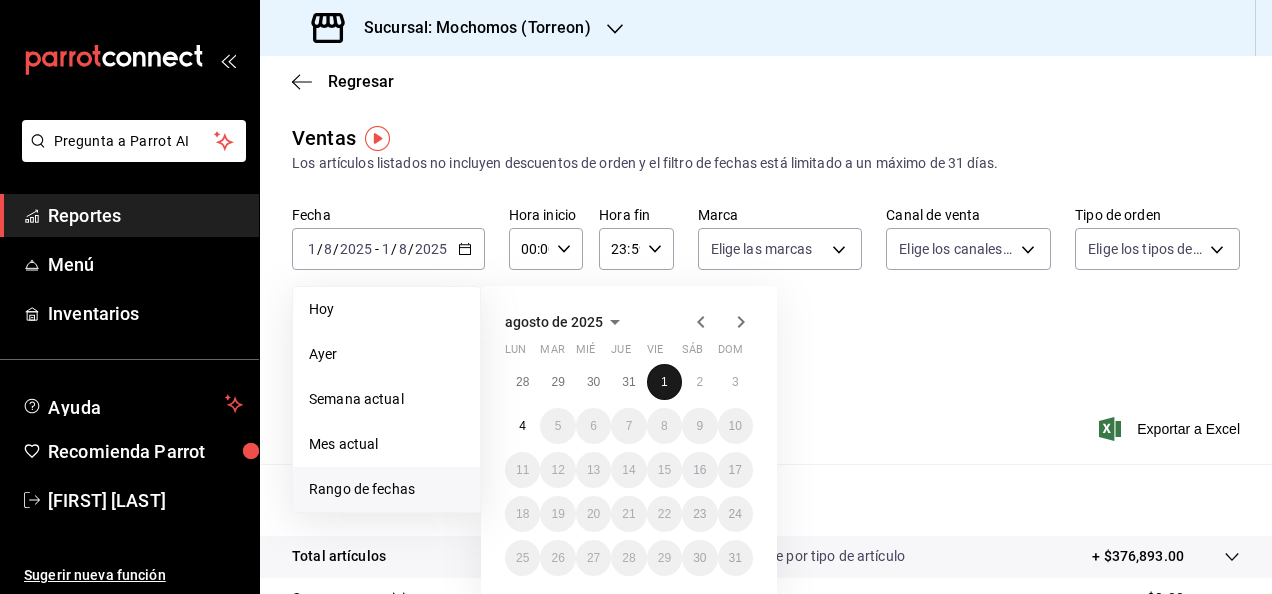 click on "1" at bounding box center [664, 382] 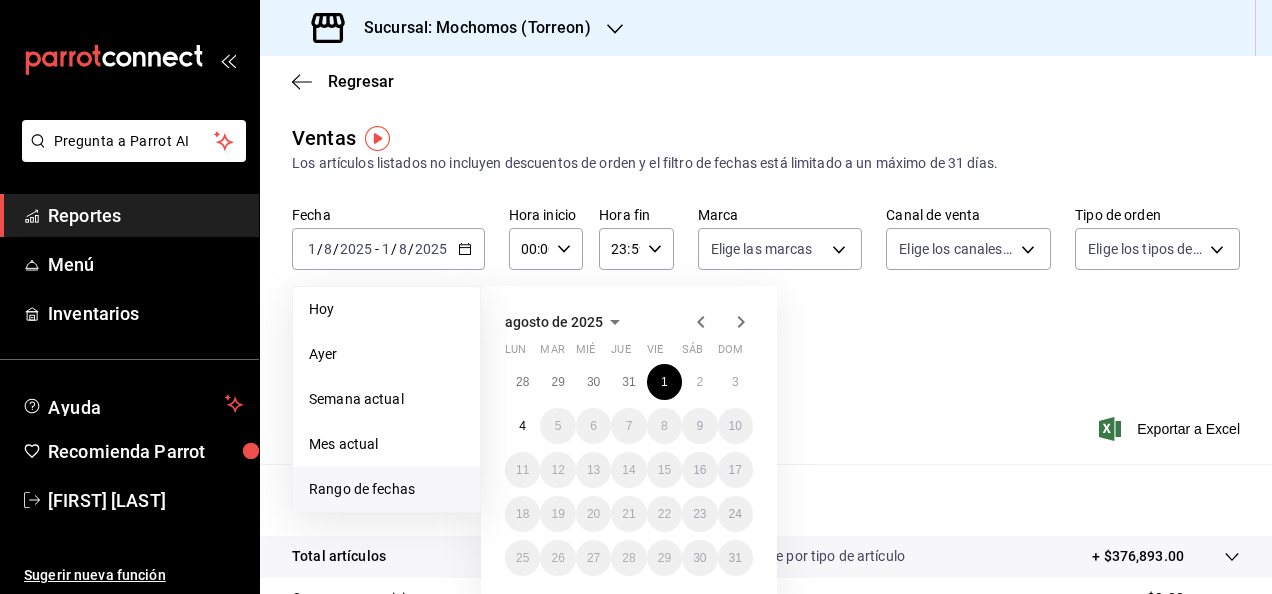 click on "Rango de fechas" at bounding box center [386, 489] 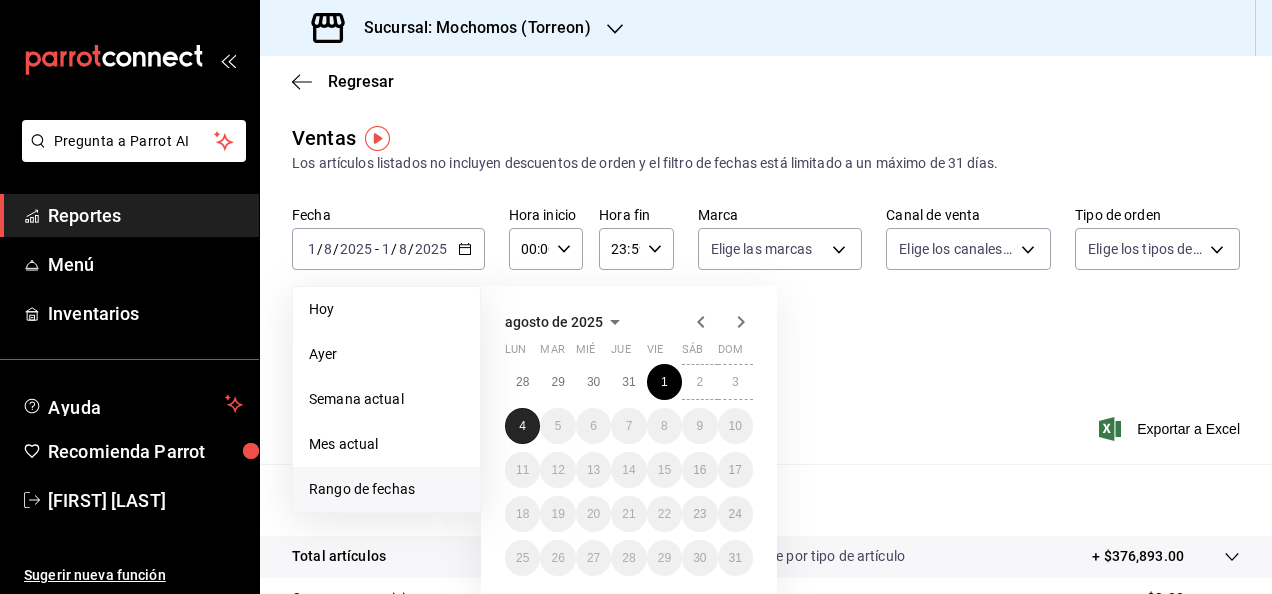 click on "4" at bounding box center [522, 426] 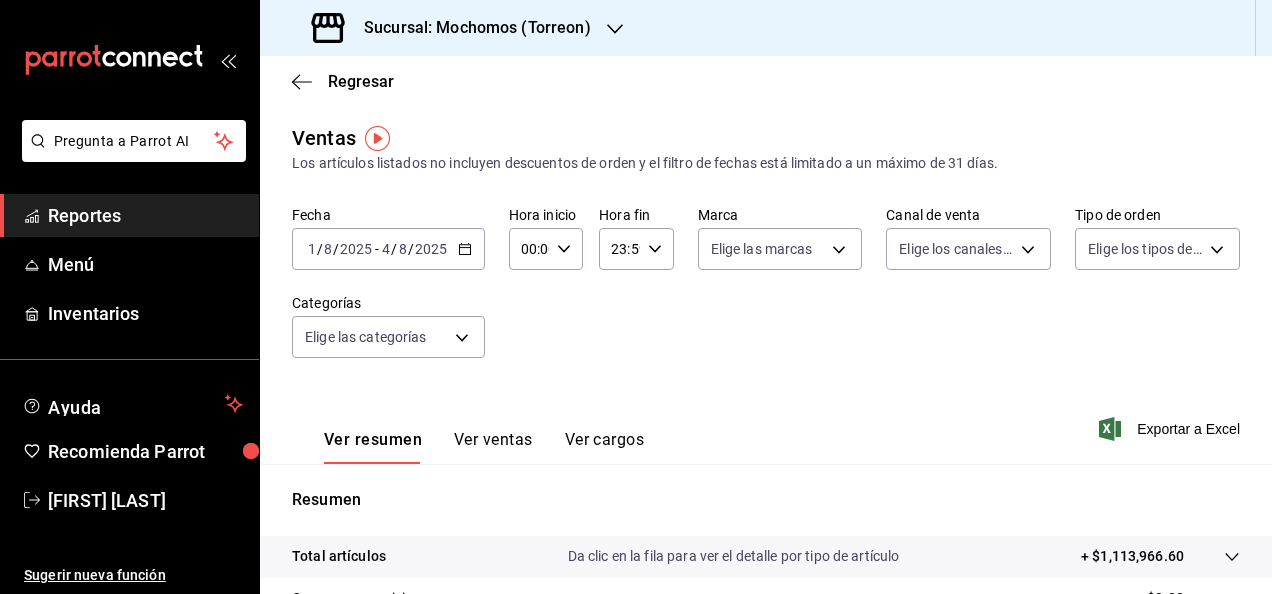 click on "00:00 Hora inicio" at bounding box center (546, 249) 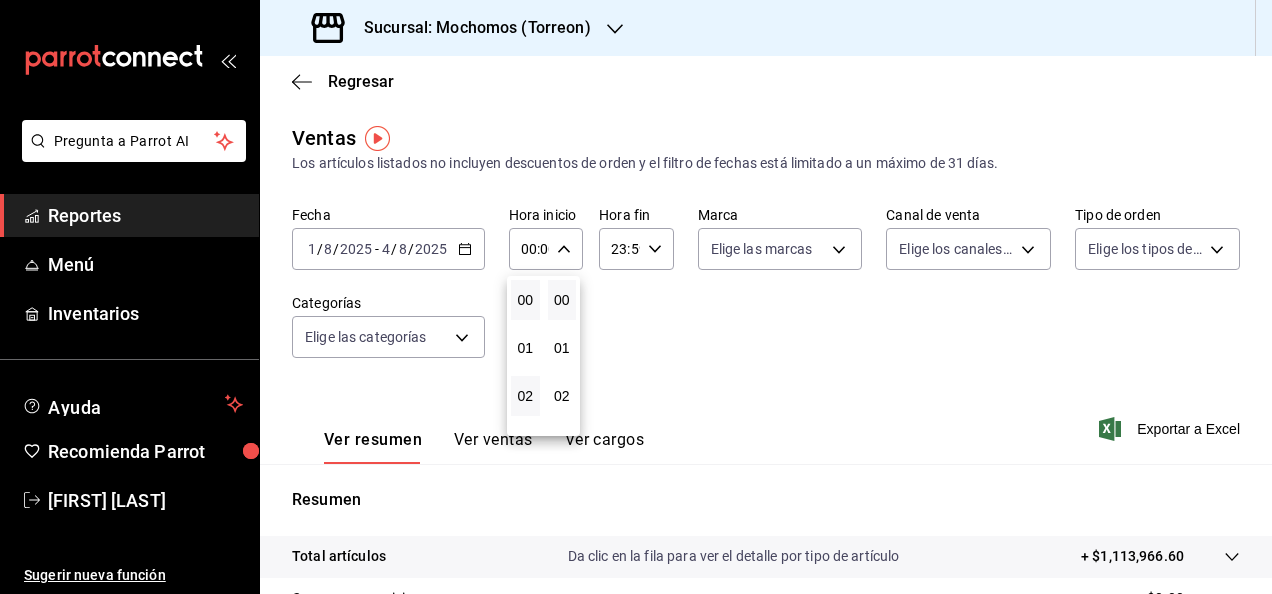 click on "02" at bounding box center (525, 396) 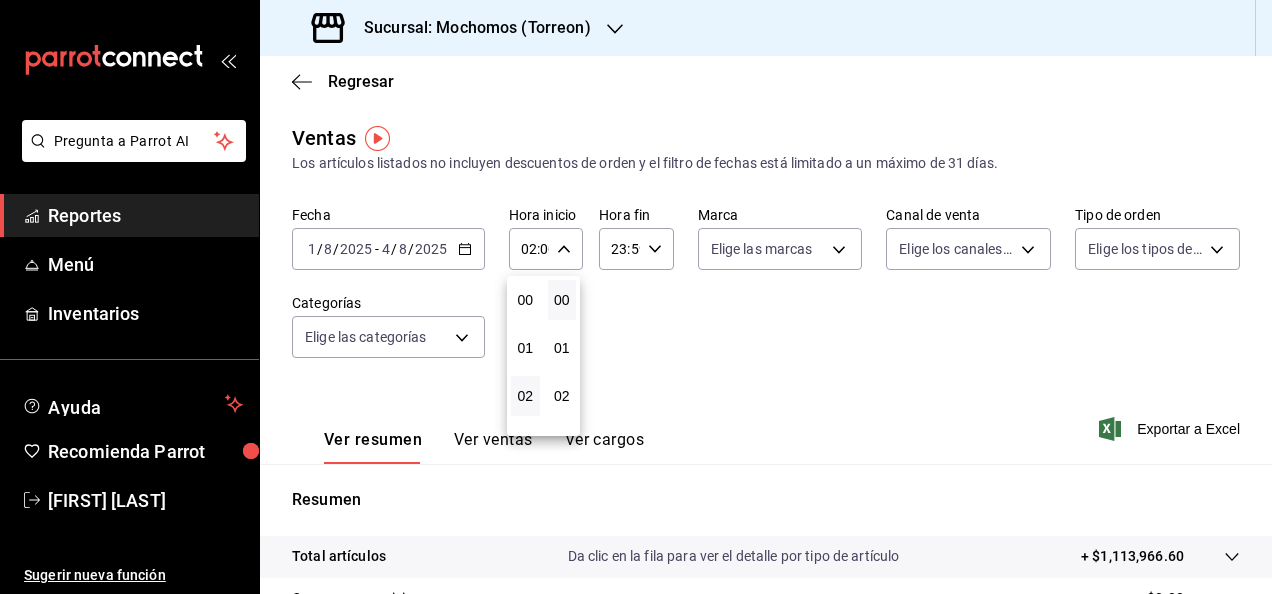 click at bounding box center (636, 297) 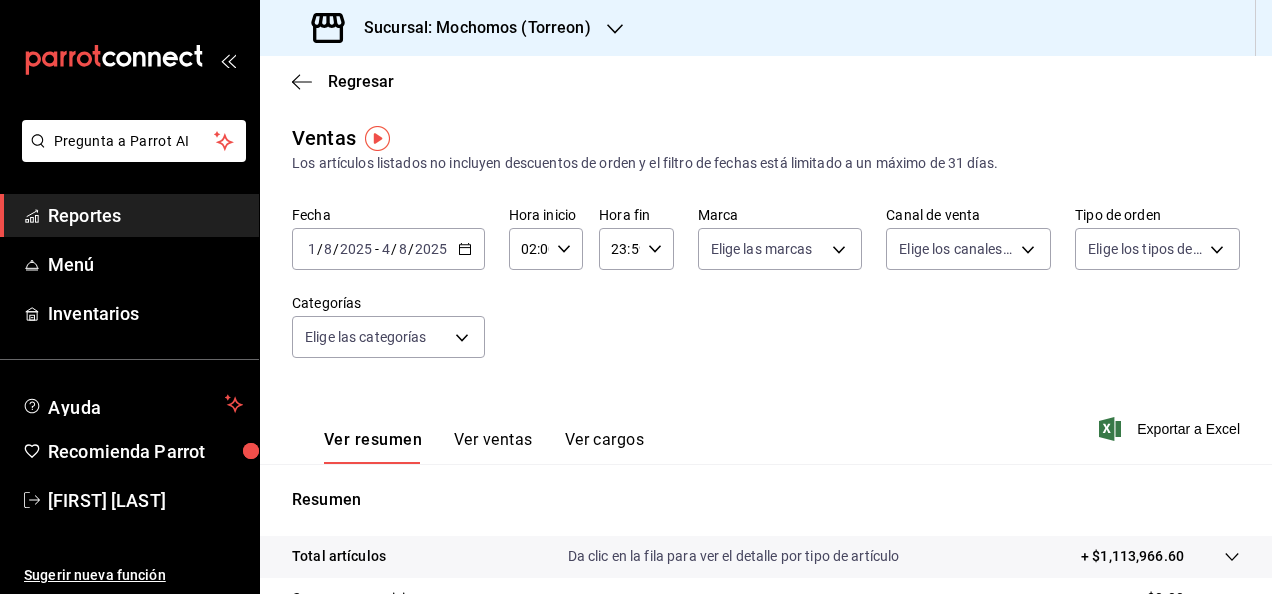 click on "02:00 Hora inicio" at bounding box center [546, 249] 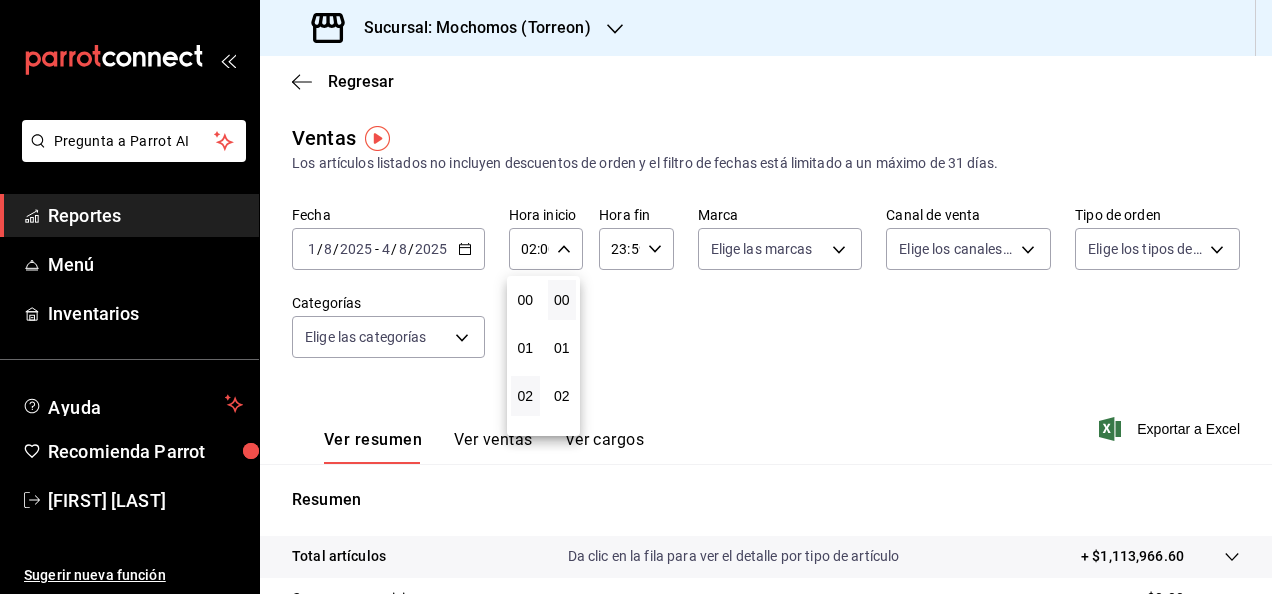 scroll, scrollTop: 96, scrollLeft: 0, axis: vertical 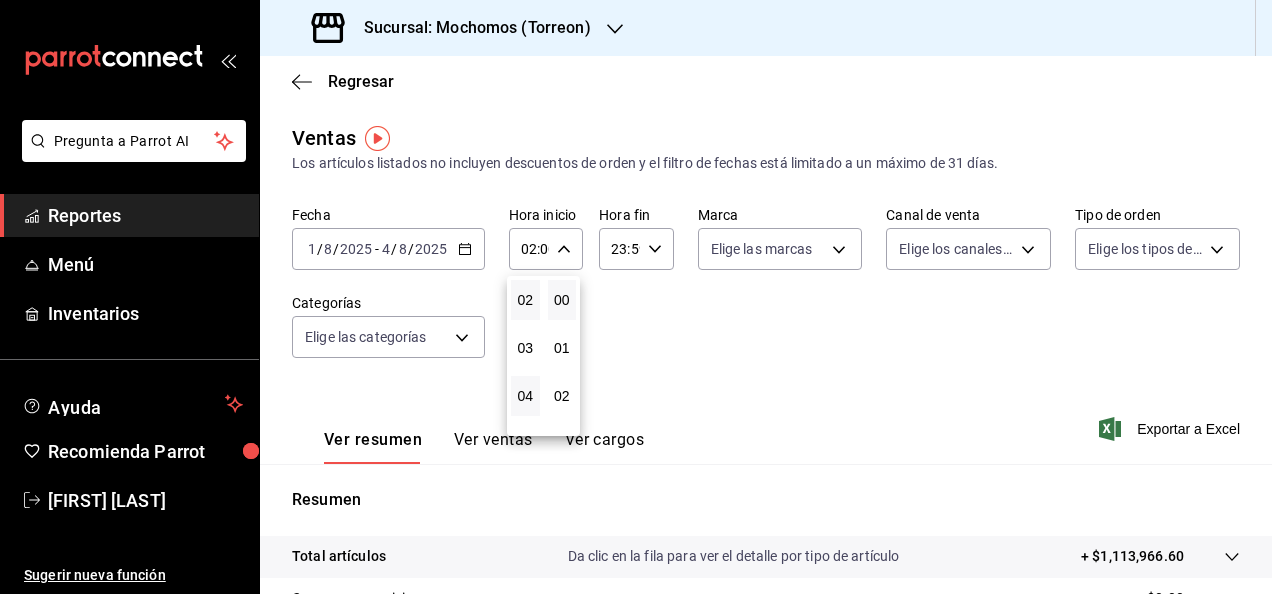 click on "04" at bounding box center [525, 396] 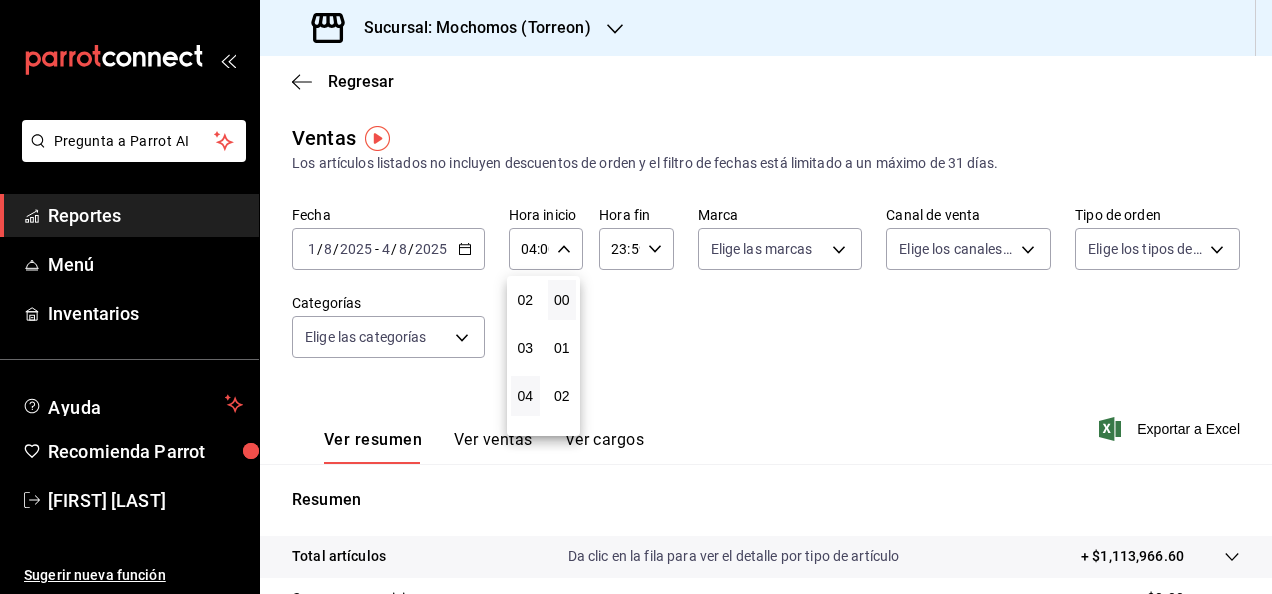 click at bounding box center (636, 297) 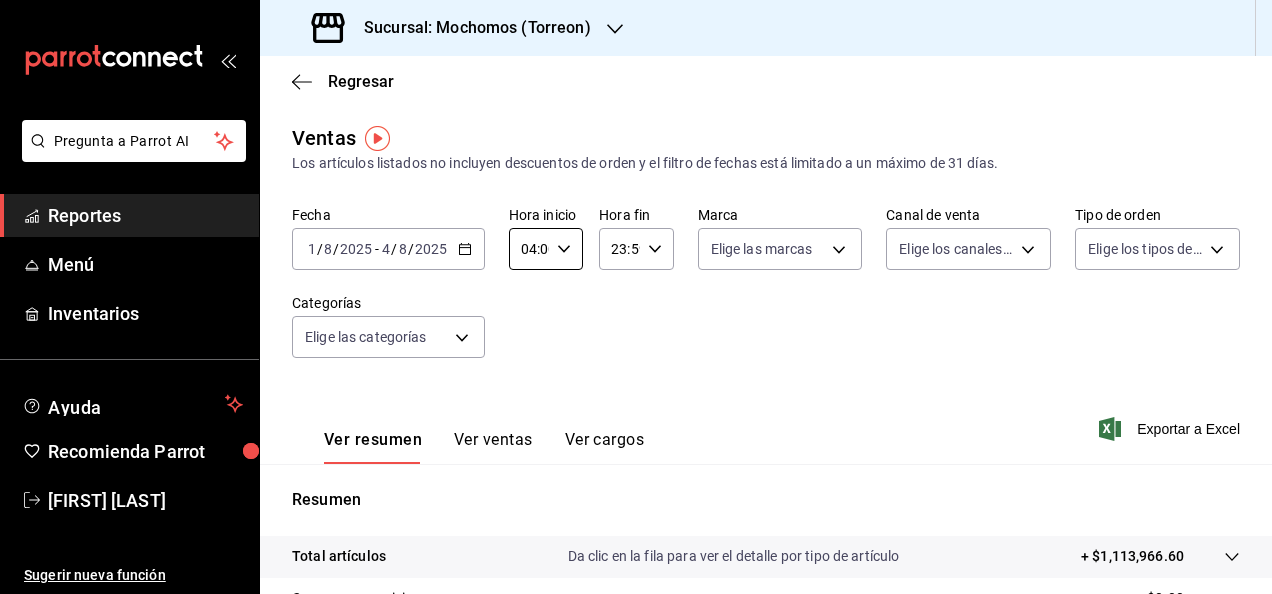 click on "04:00" at bounding box center [529, 249] 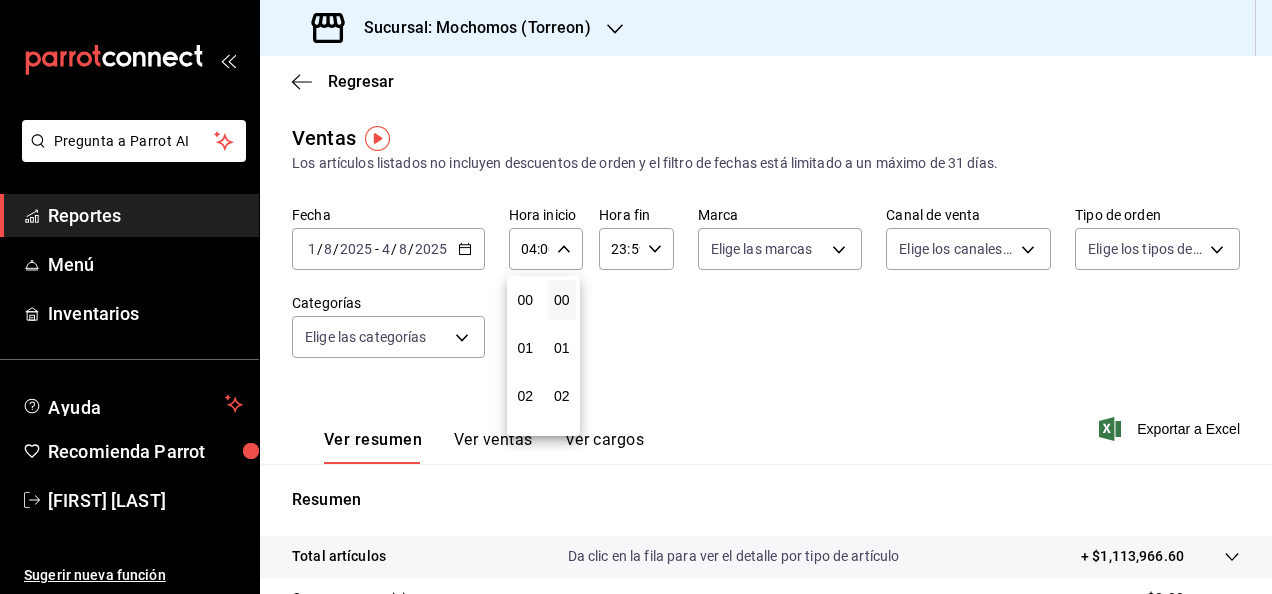 scroll, scrollTop: 192, scrollLeft: 0, axis: vertical 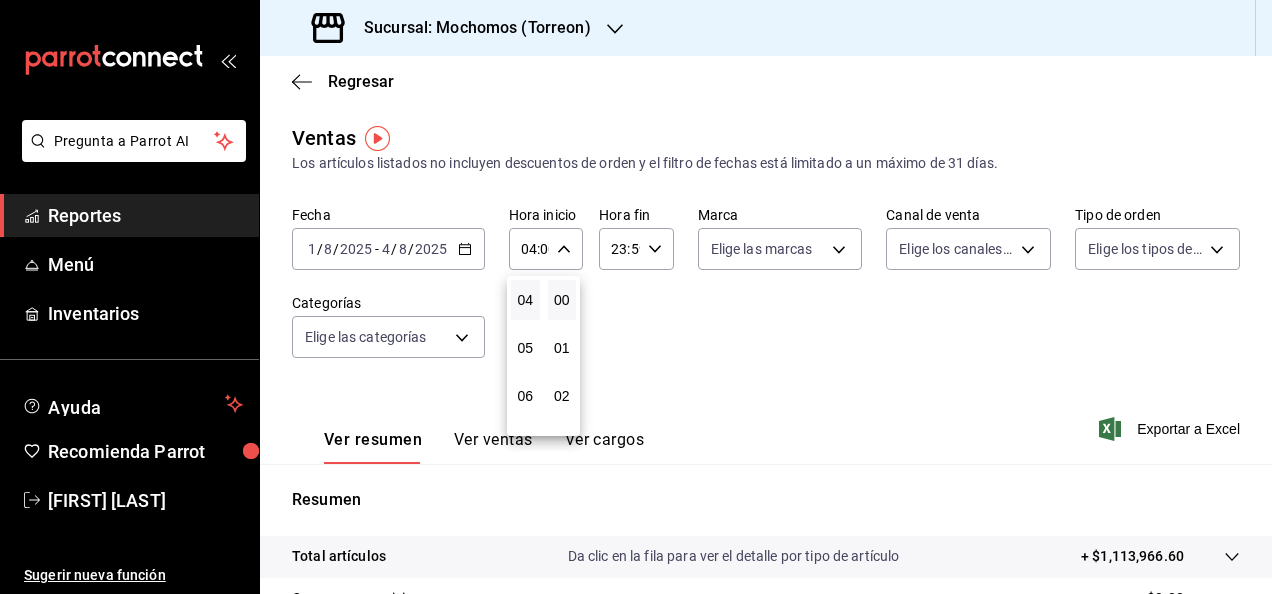 click at bounding box center (636, 297) 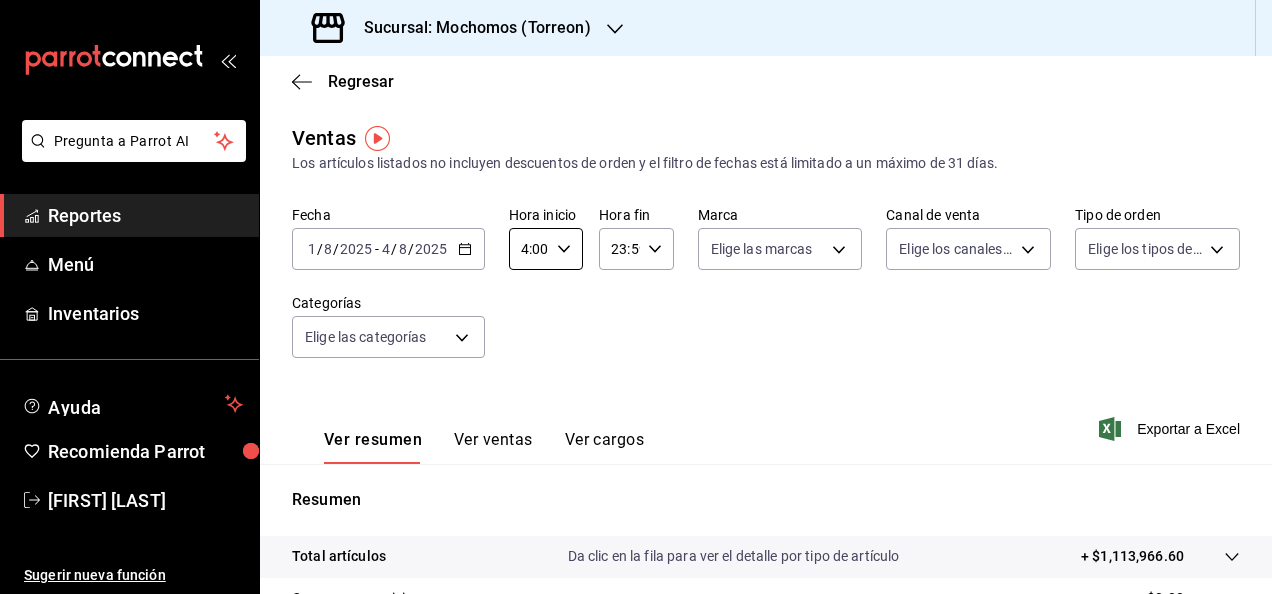 click 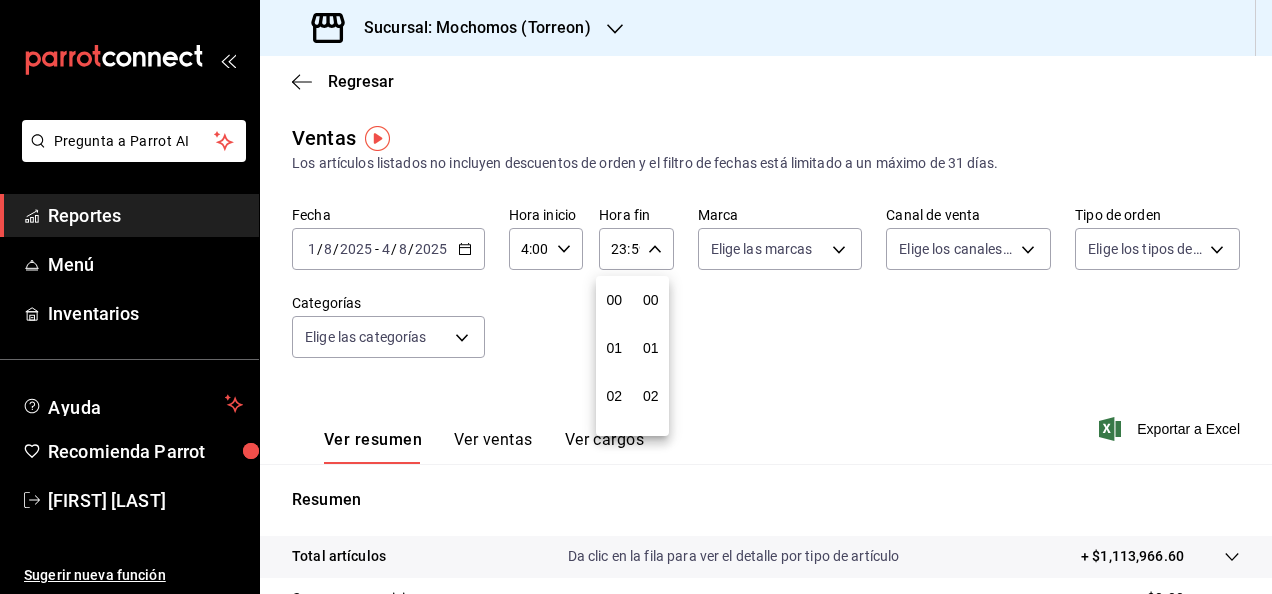 scroll, scrollTop: 0, scrollLeft: 0, axis: both 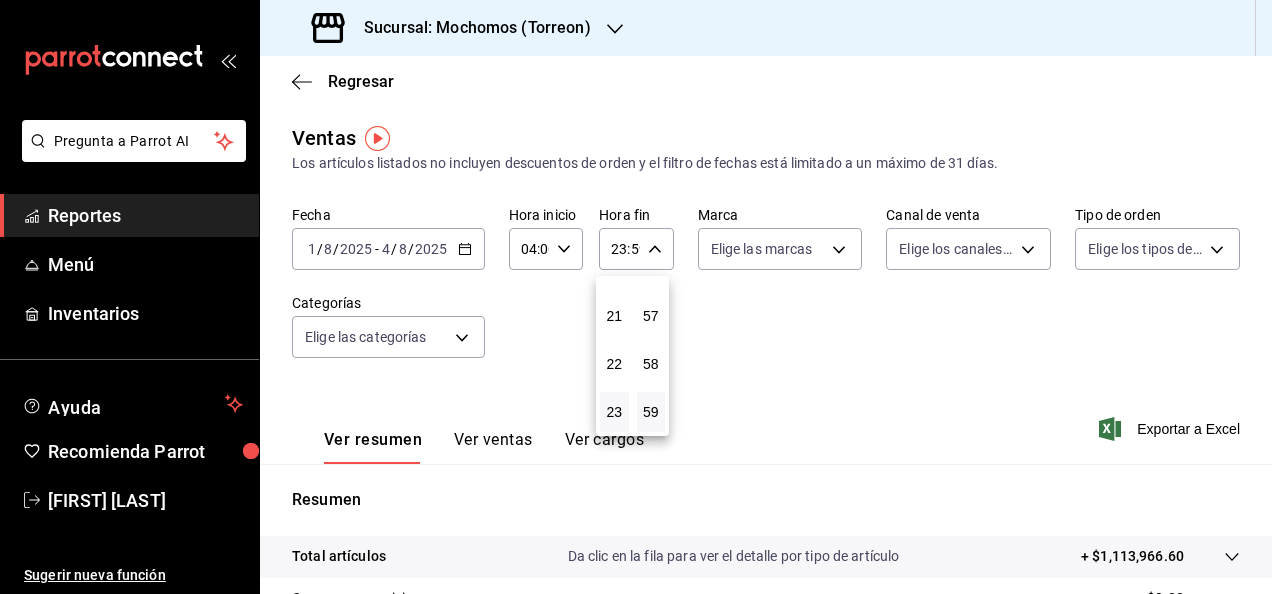click at bounding box center (636, 297) 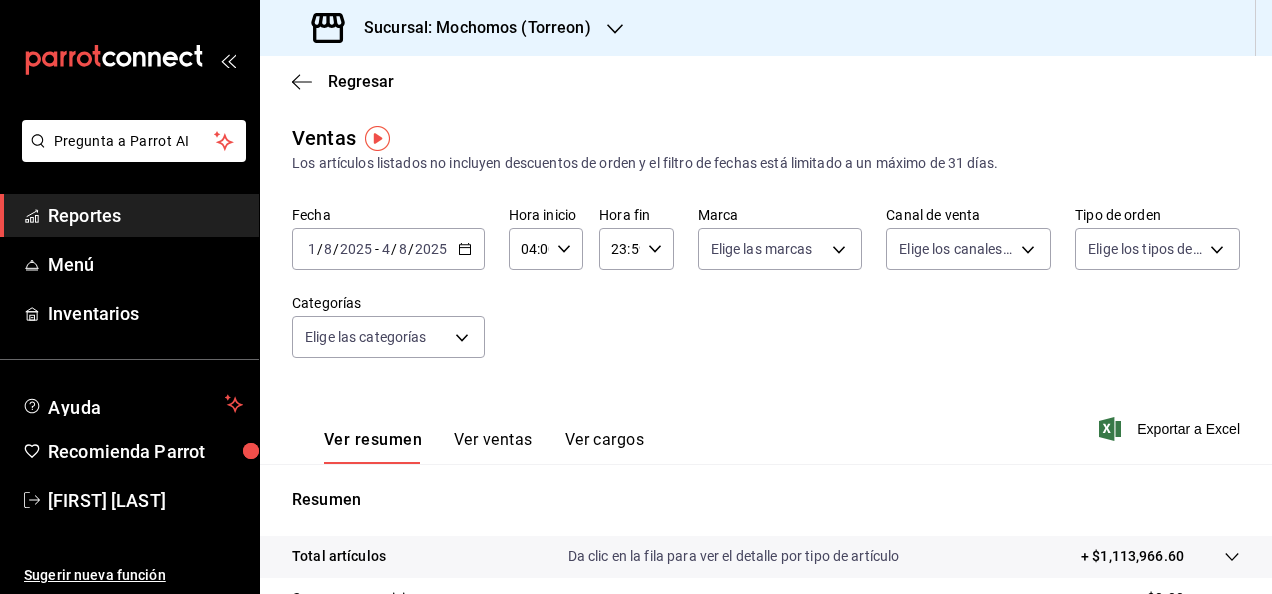 click 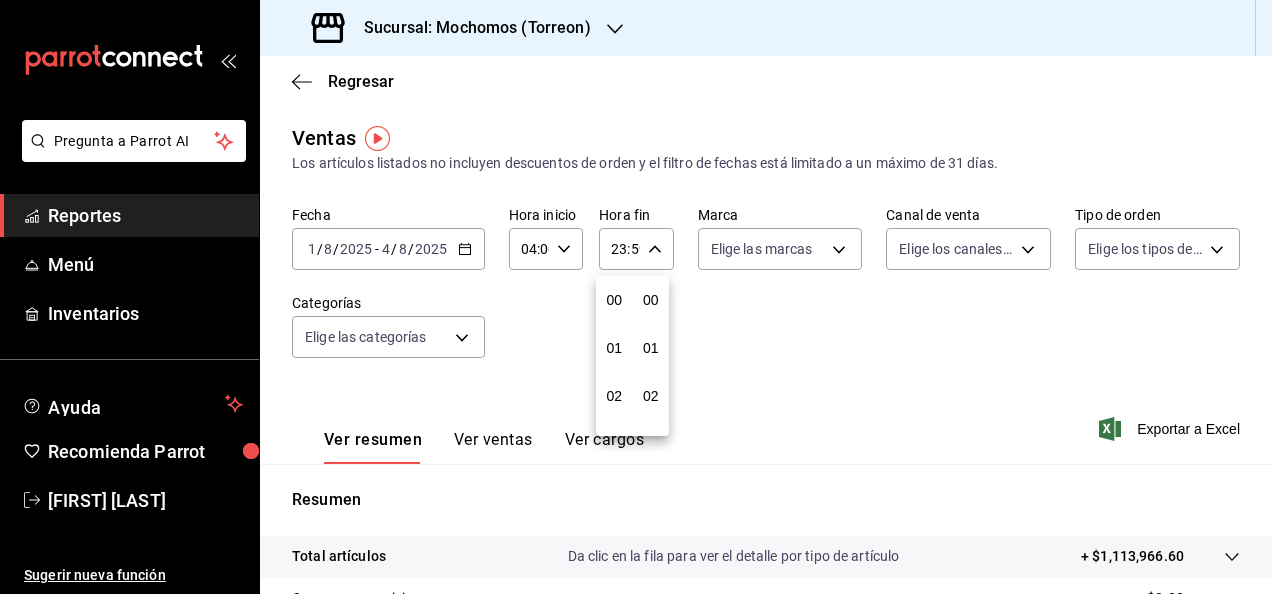 scroll, scrollTop: 992, scrollLeft: 0, axis: vertical 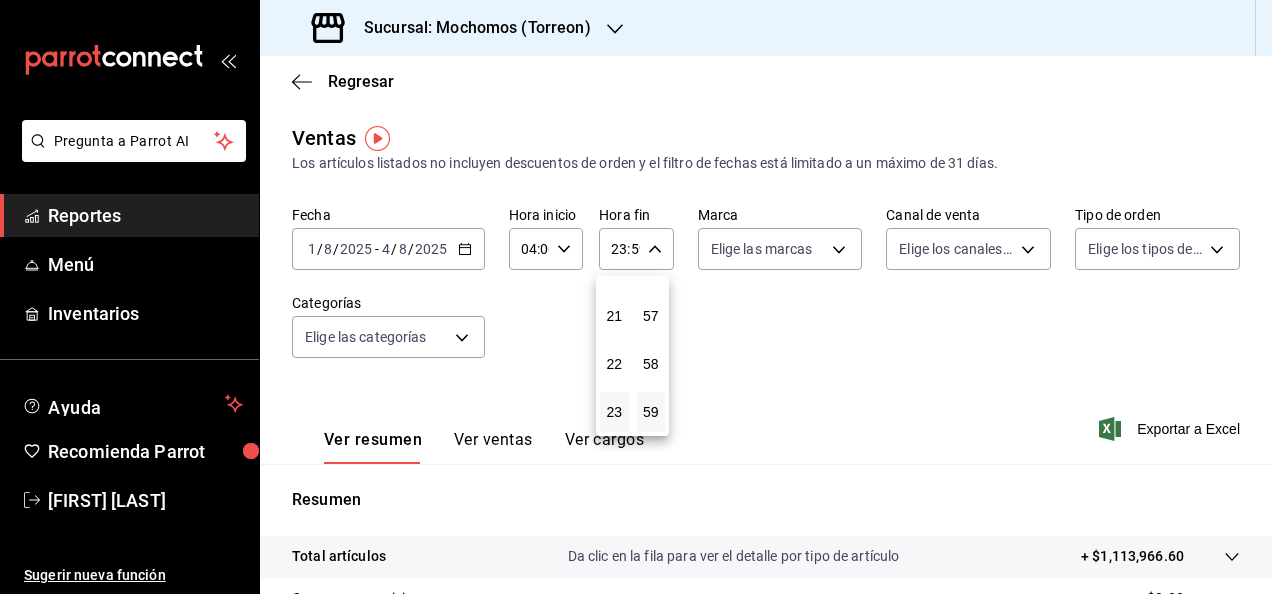 click at bounding box center (636, 297) 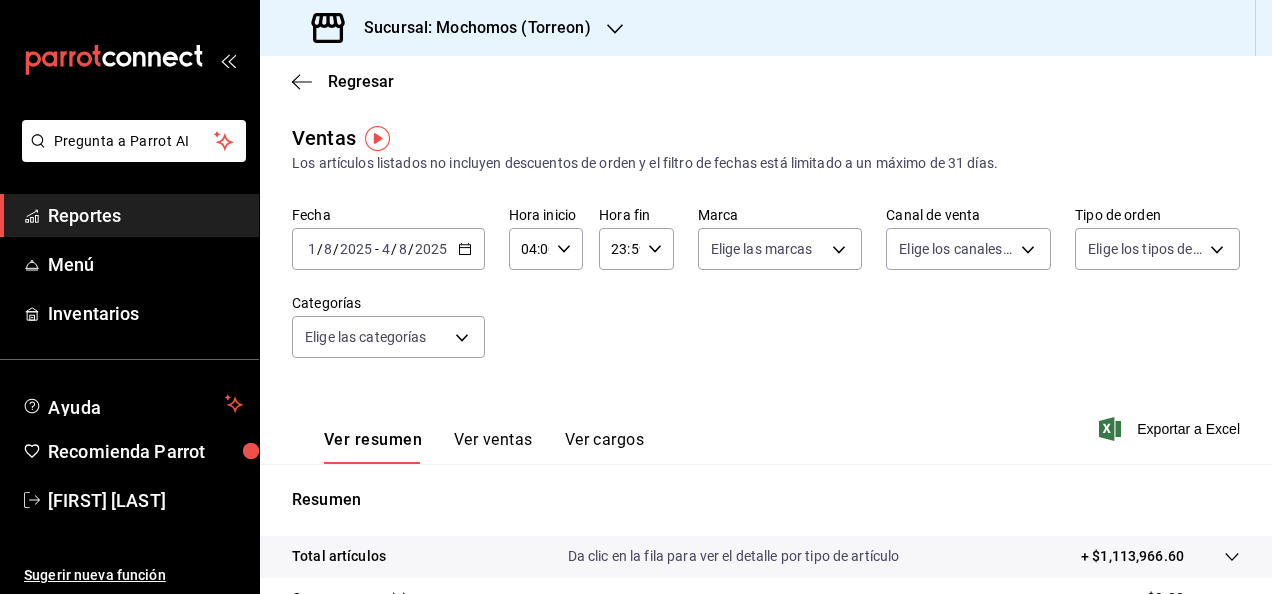click on "00 01 02 03 04 05 06 07 08 09 10 11 12 13 14 15 16 17 18 19 20 21 22 23 00 01 02 03 04 05 06 07 08 09 10 11 12 13 14 15 16 17 18 19 20 21 22 23 24 25 26 27 28 29 30 31 32 33 34 35 36 37 38 39 40 41 42 43 44 45 46 47 48 49 50 51 52 53 54 55 56 57 58 59" at bounding box center [636, 300] 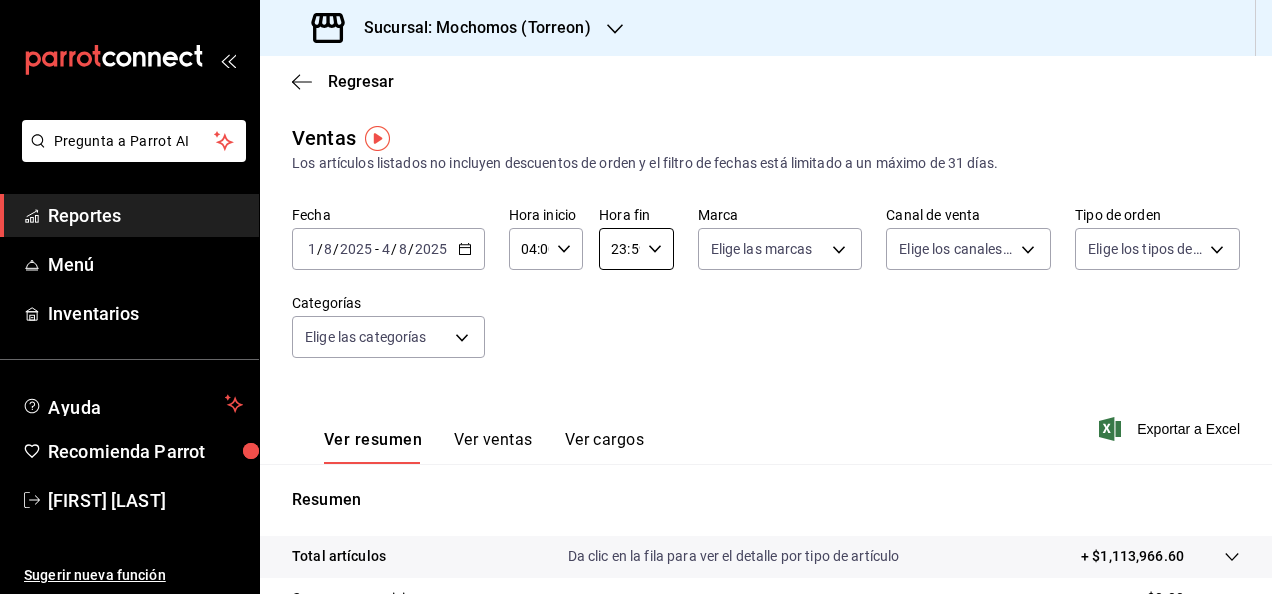 click on "23:59" at bounding box center (619, 249) 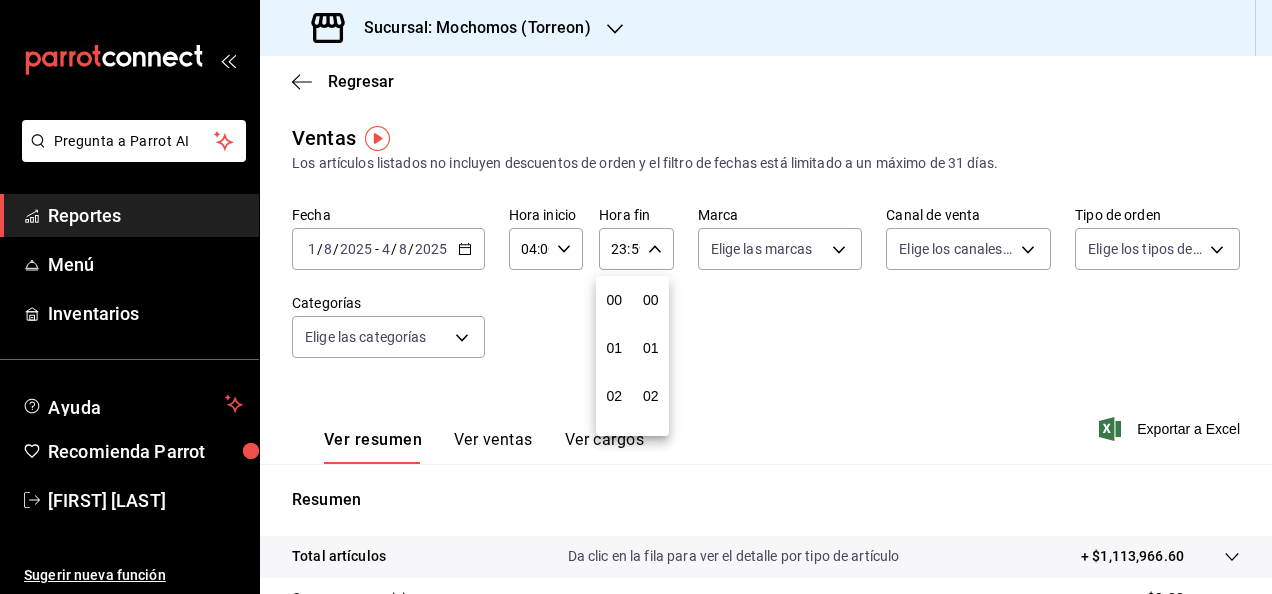scroll, scrollTop: 992, scrollLeft: 0, axis: vertical 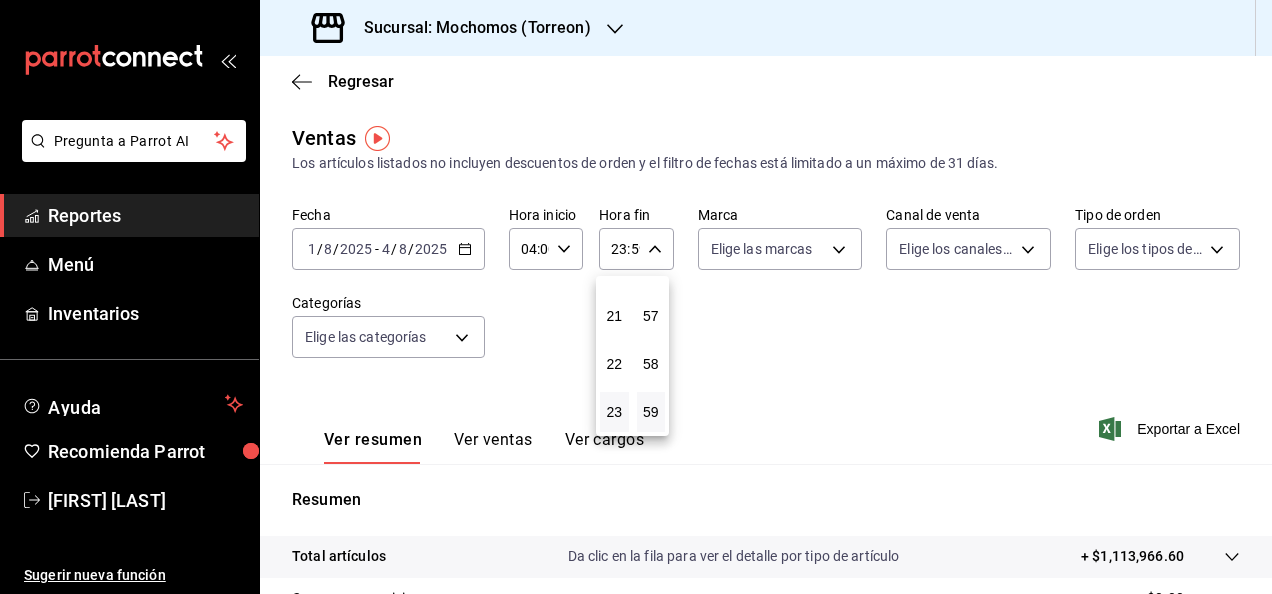 click at bounding box center [636, 297] 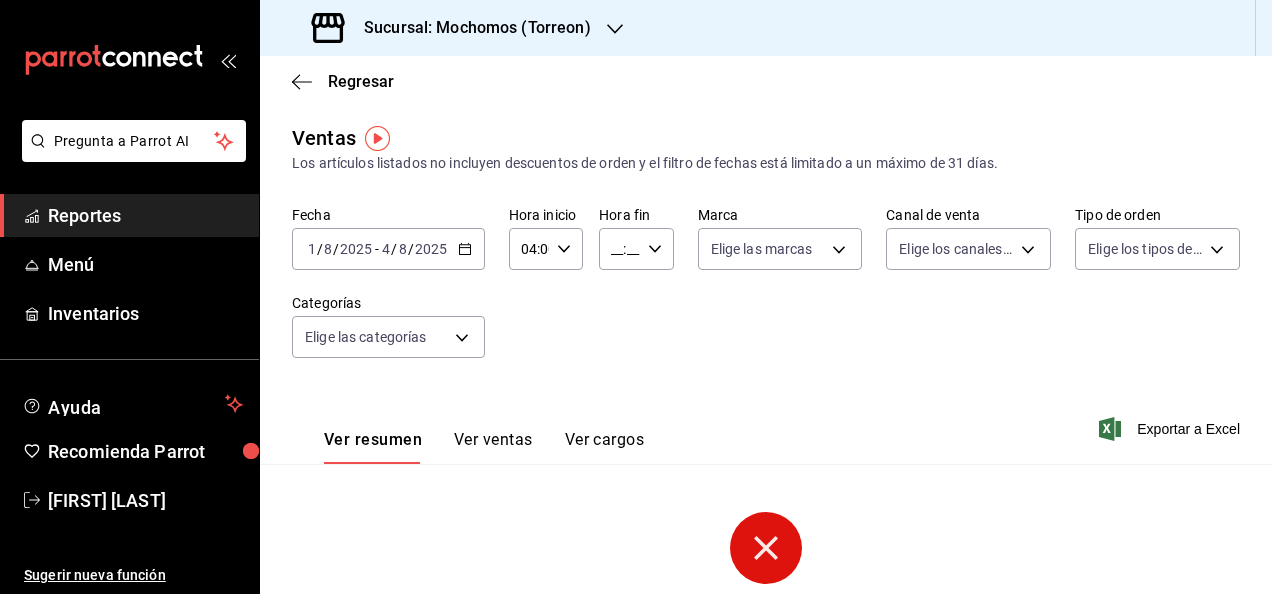 click on "__:__" at bounding box center [619, 249] 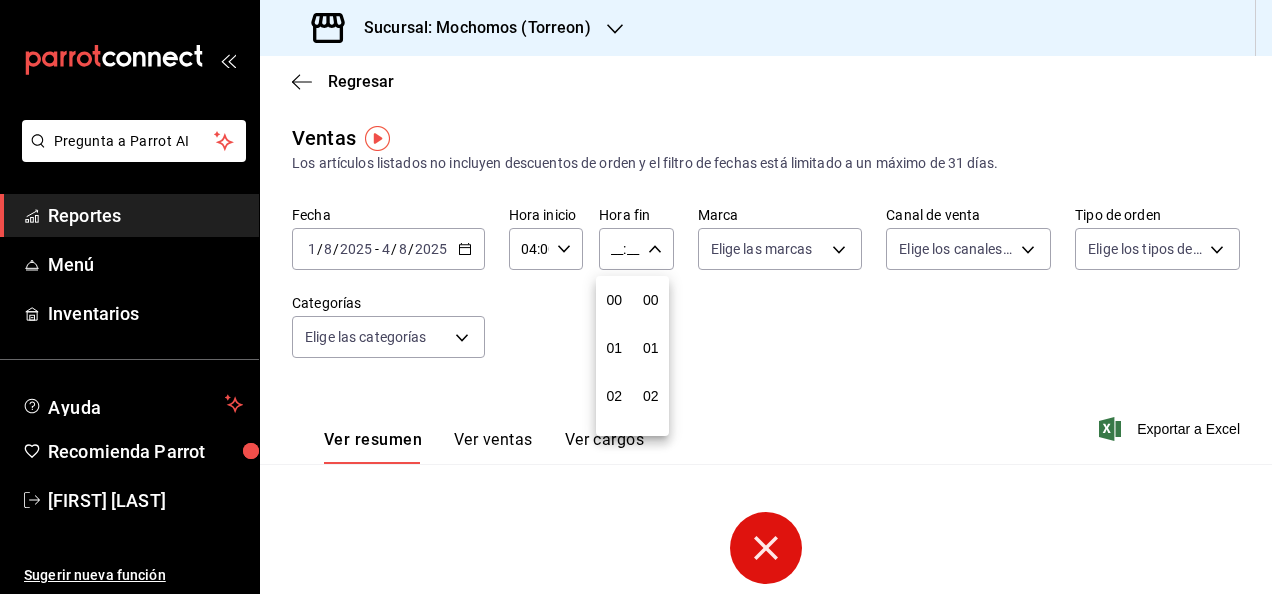 click at bounding box center [636, 297] 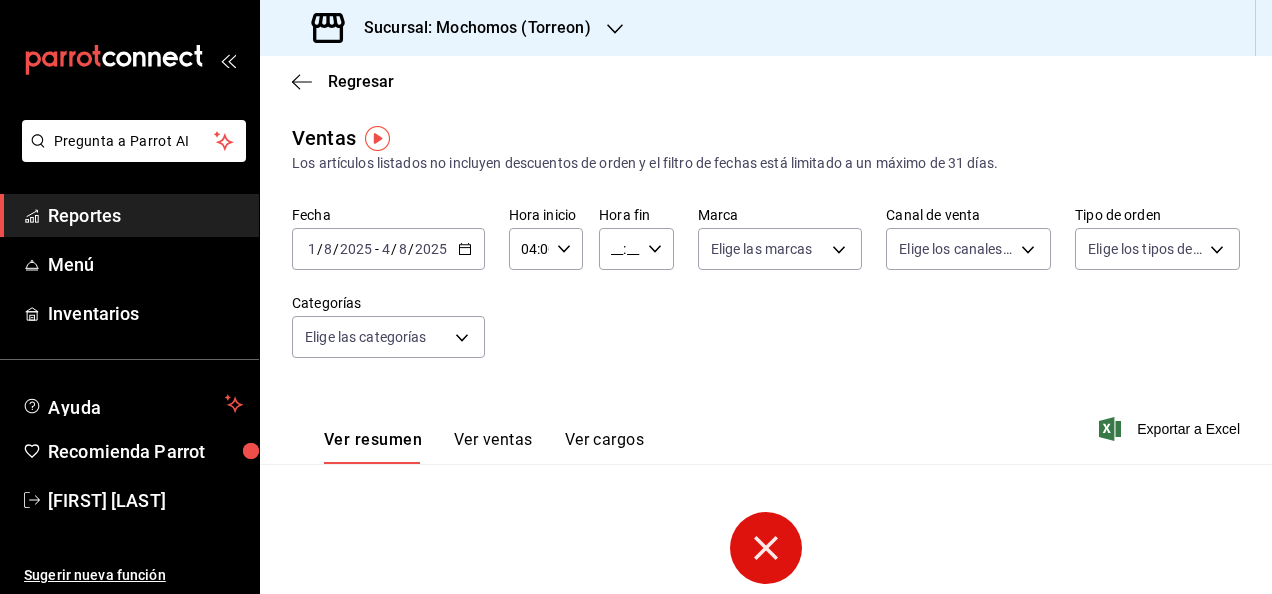 click at bounding box center (636, 297) 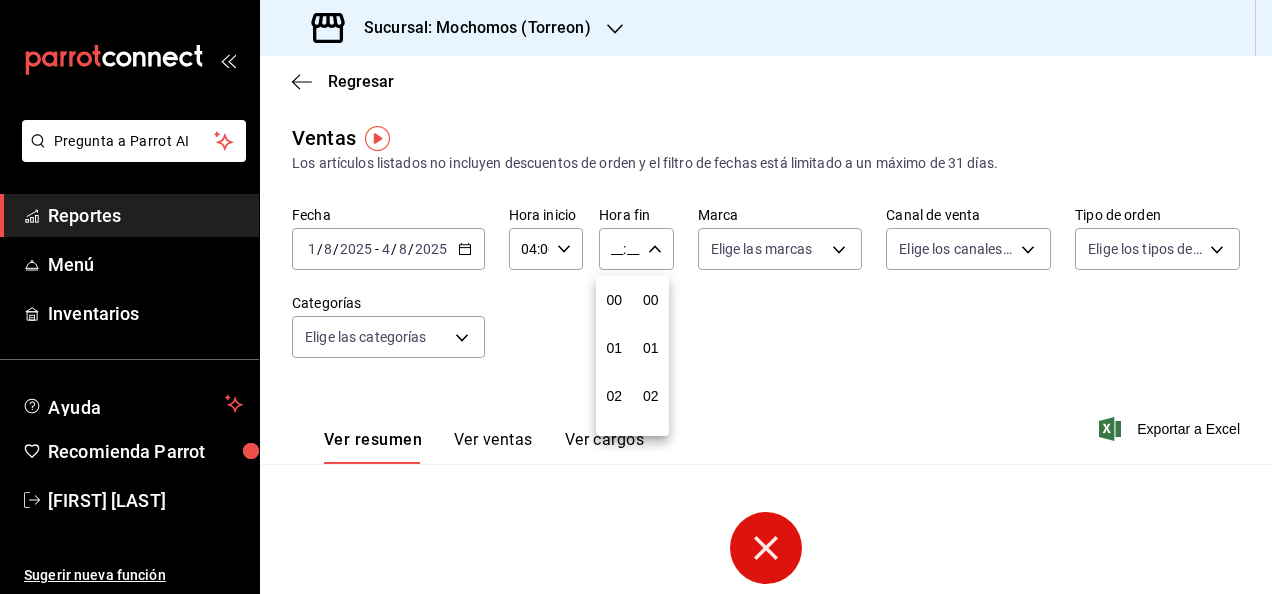 click at bounding box center [636, 297] 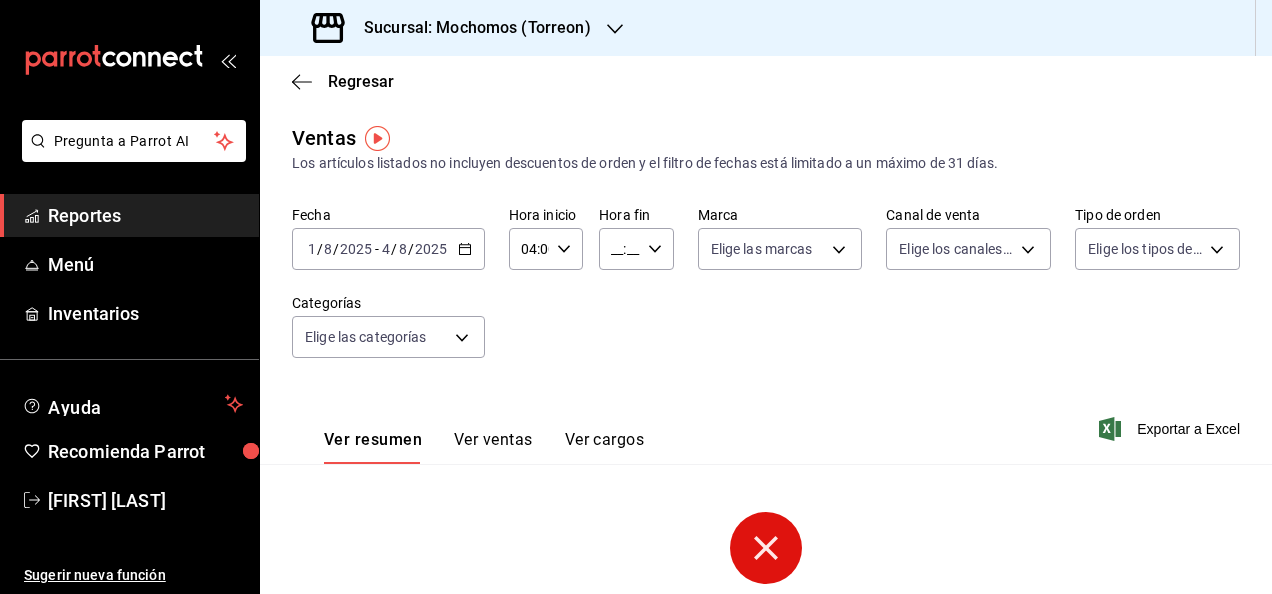click 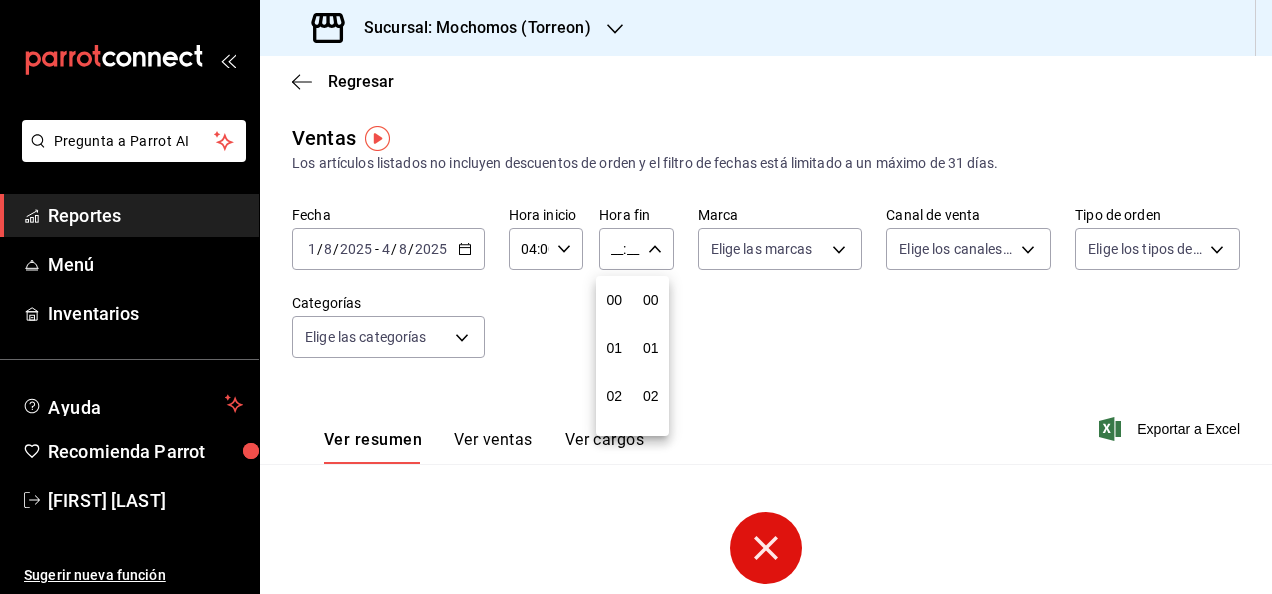 click on "02" at bounding box center [651, 396] 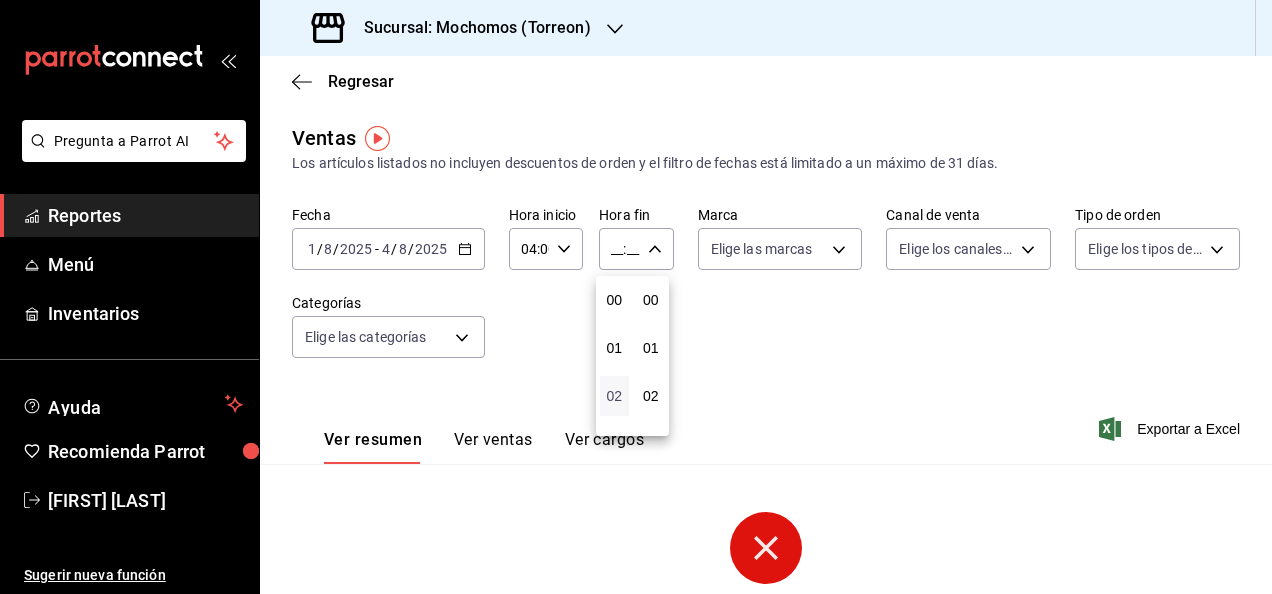 click on "02" at bounding box center [614, 396] 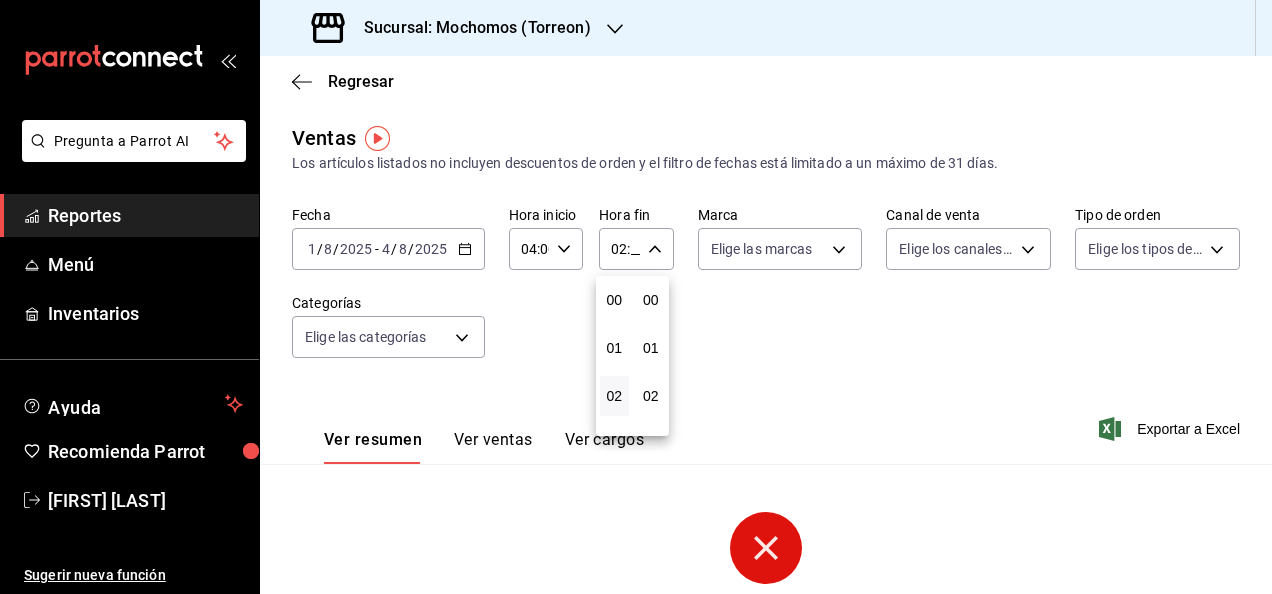 click at bounding box center [636, 297] 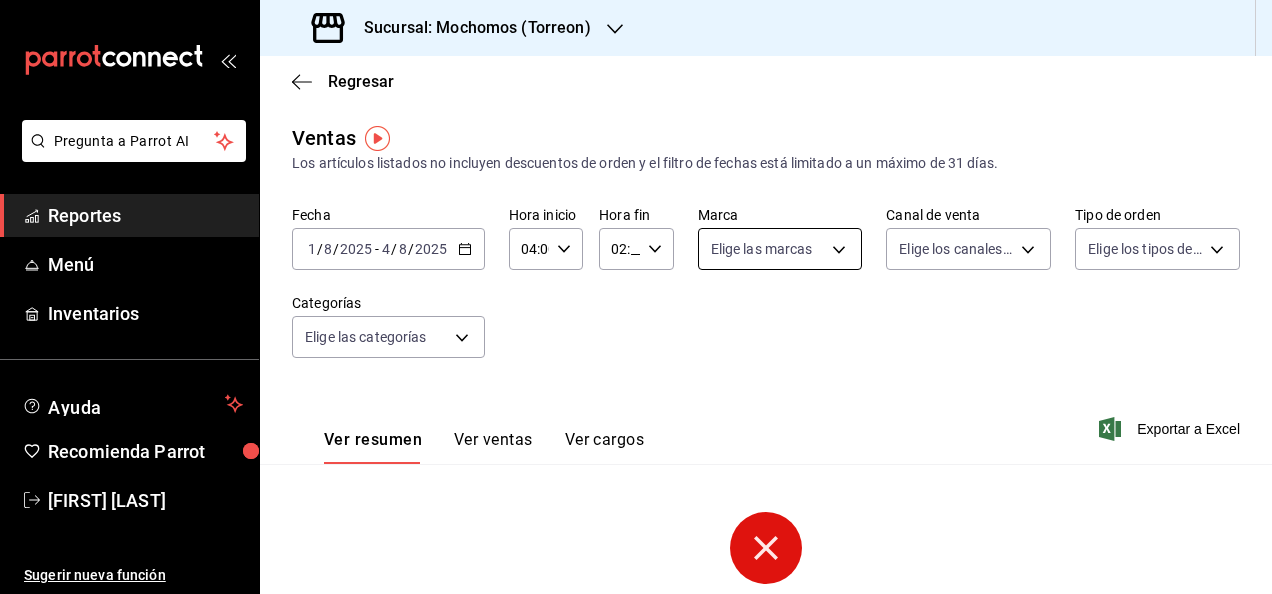 click on "Pregunta a Parrot AI Reportes   Menú   Inventarios   Ayuda Recomienda Parrot   [FIRST] [LAST]   Sugerir nueva función   Sucursal: Mochomos ([CITY]) Regresar Ventas Los artículos listados no incluyen descuentos de orden y el filtro de fechas está limitado a un máximo de 31 días. Fecha [DATE] [DATE] - [DATE] [DATE] Hora inicio [TIME] Hora inicio Hora fin [TIME] Hora fin Marca Elige las marcas Canal de venta Elige los canales de venta Tipo de orden Elige los tipos de orden Categorías Elige las categorías Ver resumen Ver ventas Ver cargos Exportar a Excel Lo sentimos, no pudimos cargar la información. Reintentar GANA 1 MES GRATIS EN TU SUSCRIPCIÓN AQUÍ ¿Recuerdas cómo empezó tu restaurante?
Hoy puedes ayudar a un colega a tener el mismo cambio que tú viviste.
Recomienda Parrot directamente desde tu Portal Administrador.
Es fácil y rápido.
🎁 Por cada restaurante que se una, ganas 1 mes gratis. Ver video tutorial Ir a video Pregunta a Parrot AI Reportes   Menú   Ayuda" at bounding box center (636, 297) 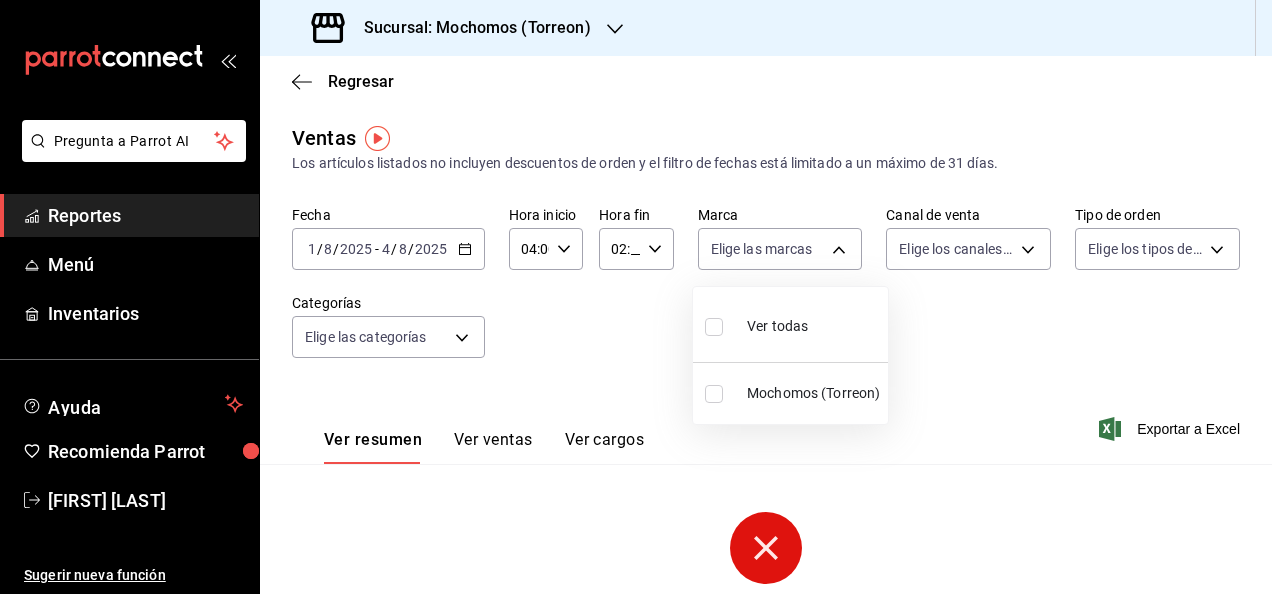 click at bounding box center (636, 297) 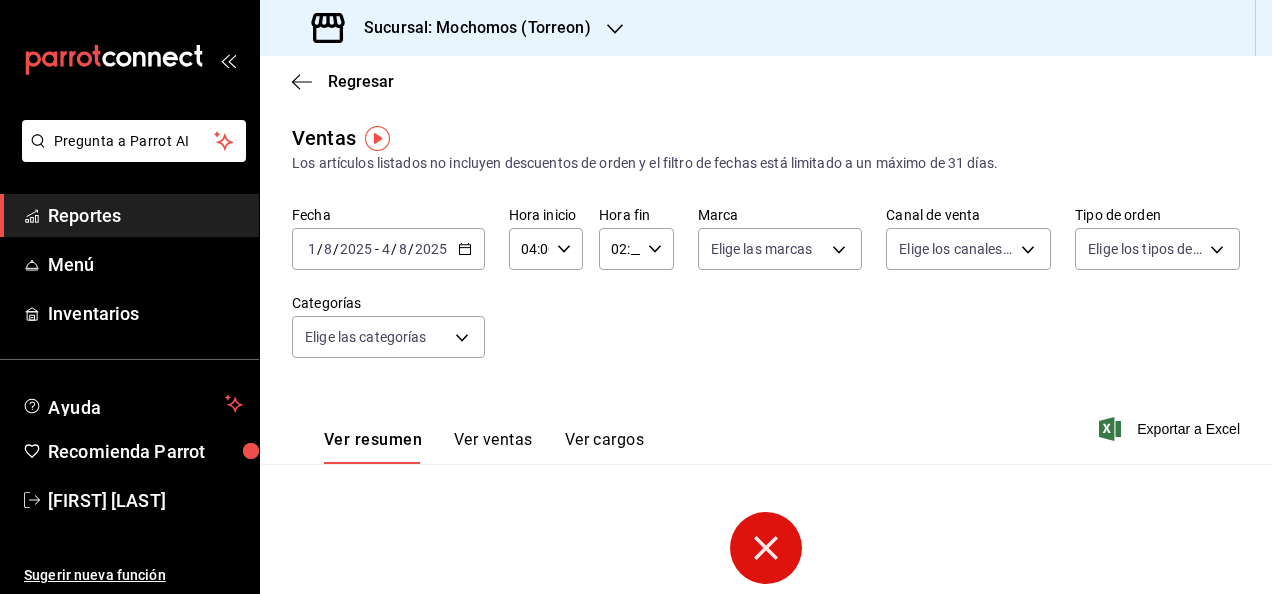 click on "Sucursal: Mochomos (Torreon)" at bounding box center (469, 28) 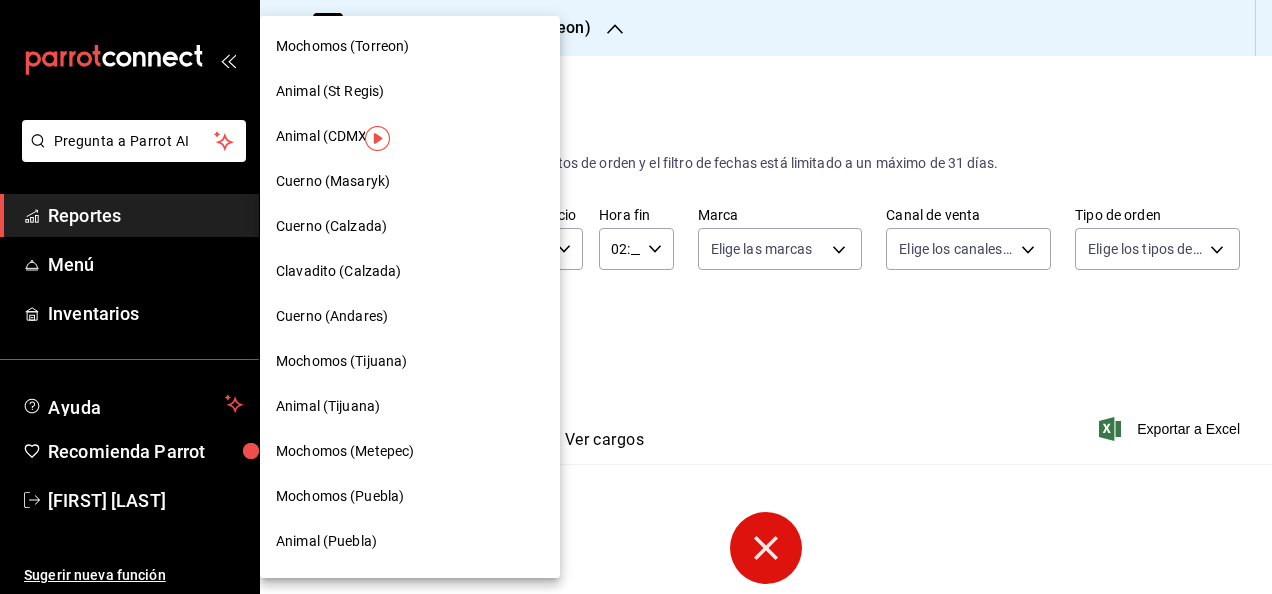 click on "Animal (CDMX)" at bounding box center [324, 136] 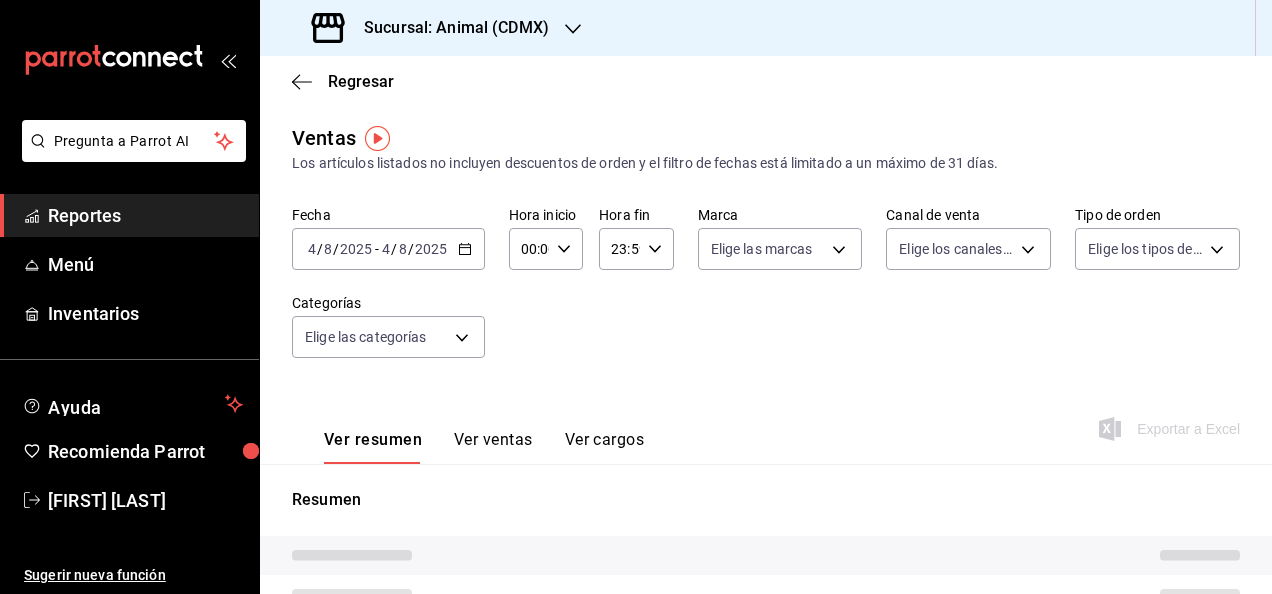 type on "04:00" 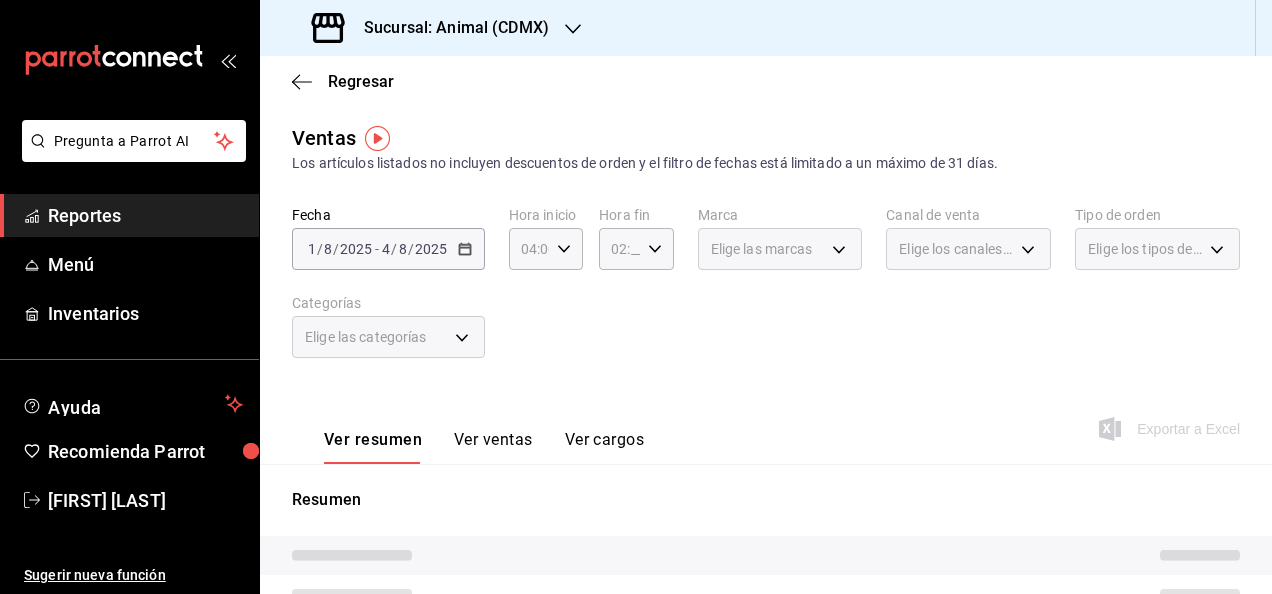 click on "/" at bounding box center [320, 249] 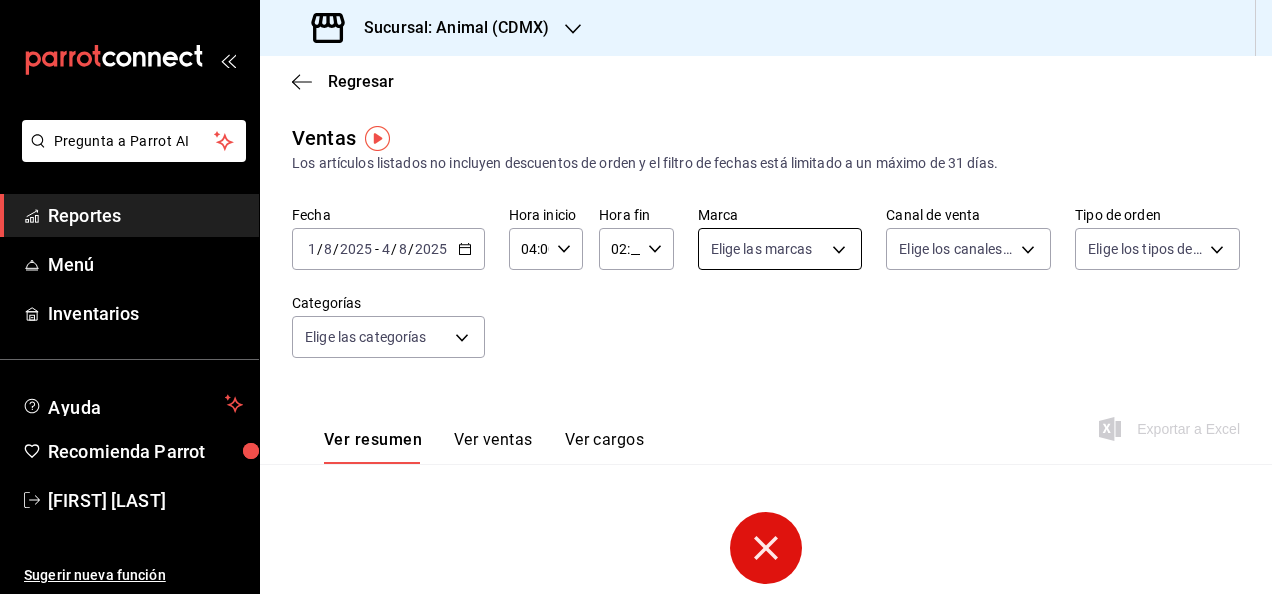 click on "Pregunta a Parrot AI Reportes   Menú   Inventarios   Ayuda Recomienda Parrot   [FIRST] [LAST]   Sugerir nueva función   Sucursal: Animal ([CITY]) Regresar Ventas Los artículos listados no incluyen descuentos de orden y el filtro de fechas está limitado a un máximo de 31 días. Fecha [DATE] [DATE] - [DATE] [DATE] Hora inicio [TIME] Hora inicio Hora fin [TIME] Hora fin Marca Elige las marcas Canal de venta Elige los canales de venta Tipo de orden Elige los tipos de orden Categorías Elige las categorías Ver resumen Ver ventas Ver cargos Exportar a Excel Lo sentimos, no pudimos cargar la información. Reintentar GANA 1 MES GRATIS EN TU SUSCRIPCIÓN AQUÍ ¿Recuerdas cómo empezó tu restaurante?
Hoy puedes ayudar a un colega a tener el mismo cambio que tú viviste.
Recomienda Parrot directamente desde tu Portal Administrador.
Es fácil y rápido.
🎁 Por cada restaurante que se una, ganas 1 mes gratis. Ver video tutorial Ir a video Pregunta a Parrot AI Reportes   Menú   Inventarios" at bounding box center [636, 297] 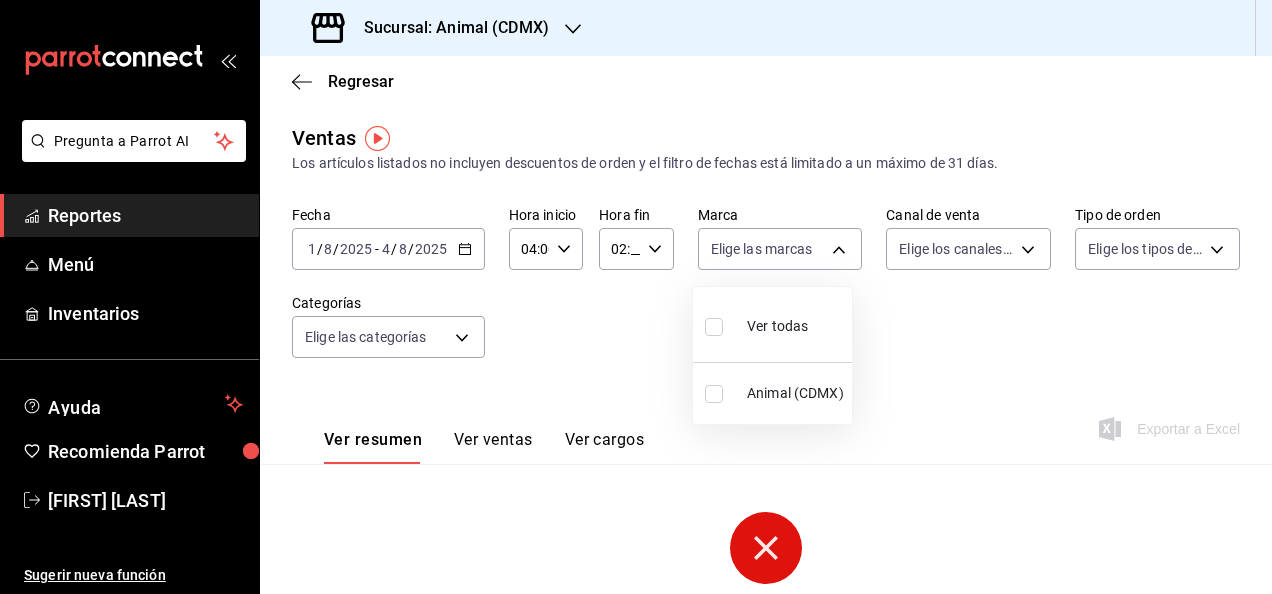 click on "Animal (CDMX)" at bounding box center (795, 393) 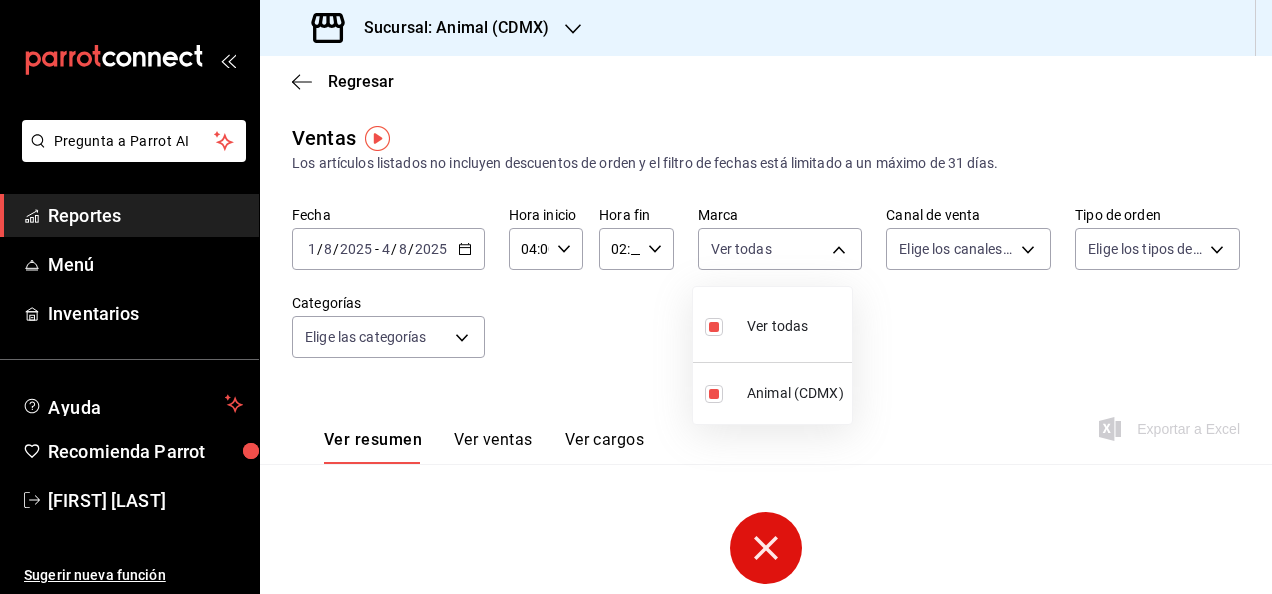 click at bounding box center [714, 327] 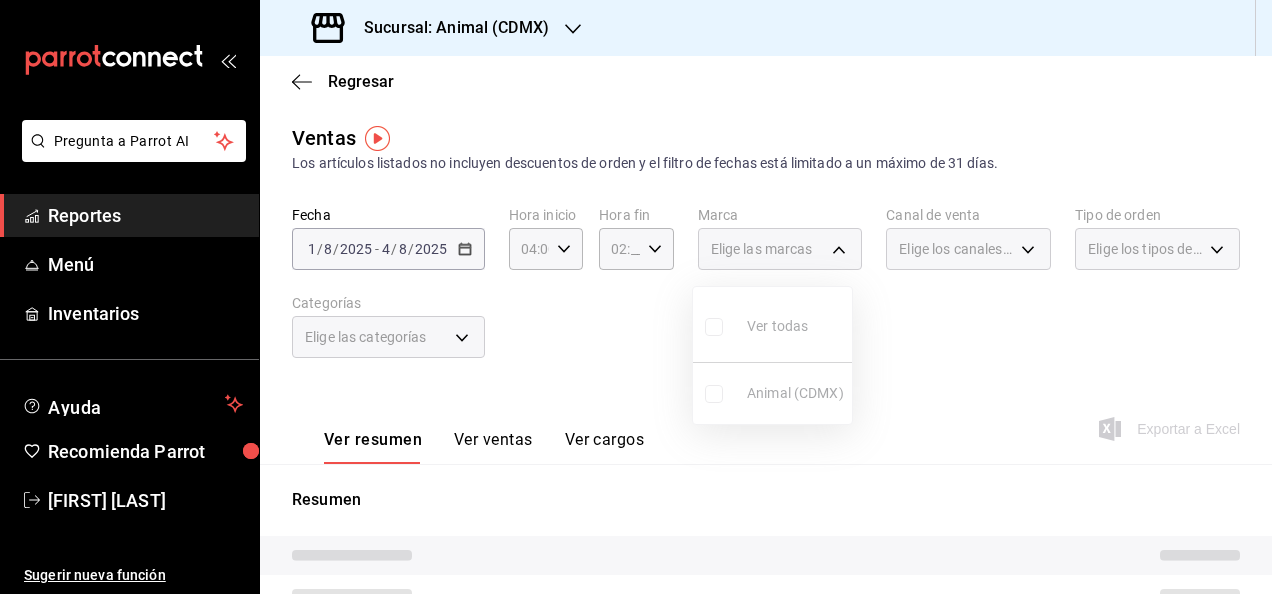 click on "Ver todas Animal (CDMX)" at bounding box center [772, 355] 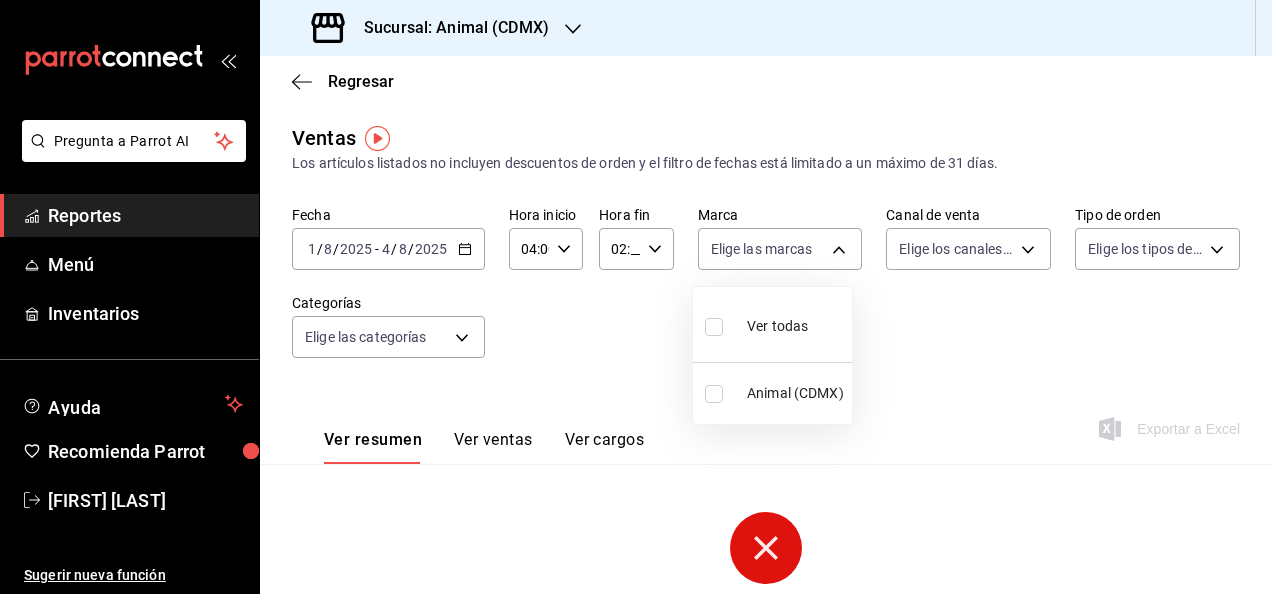 click at bounding box center [714, 394] 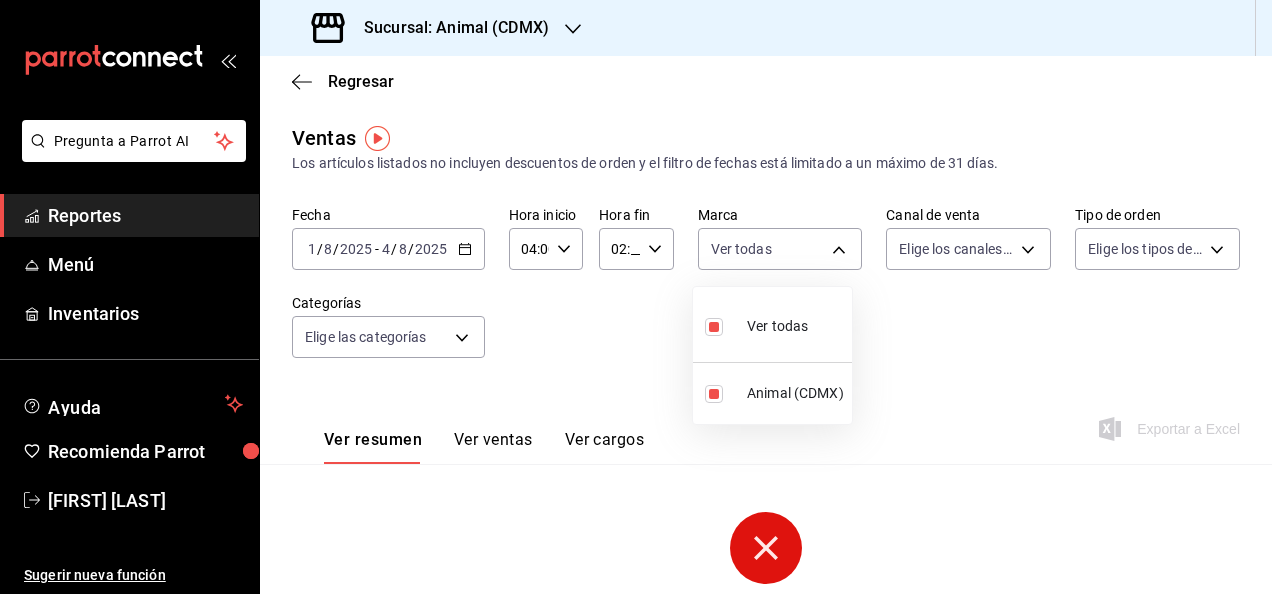 click at bounding box center [636, 297] 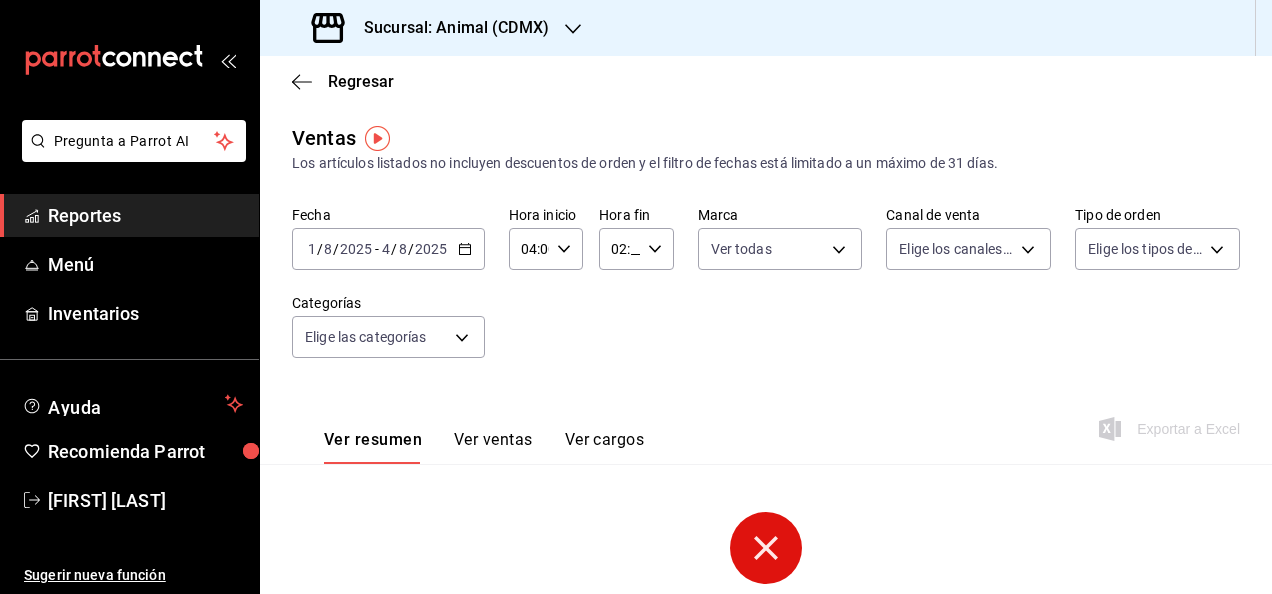 click on "Pregunta a Parrot AI Reportes   Menú   Inventarios   Ayuda Recomienda Parrot   [FIRST] [LAST]   Sugerir nueva función   Sucursal: Animal ([CITY]) Regresar Ventas Los artículos listados no incluyen descuentos de orden y el filtro de fechas está limitado a un máximo de 31 días. Fecha [DATE] [DATE] - [DATE] [DATE] Hora inicio [TIME] Hora inicio Hora fin [TIME] Hora fin Marca Ver todas cb0f6aec-1481-4e37-861c-bab9b3a65b14 Canal de venta Elige los canales de venta Tipo de orden Elige los tipos de orden Categorías Elige las categorías Ver resumen Ver ventas Ver cargos Exportar a Excel Lo sentimos, no pudimos cargar la información. Reintentar GANA 1 MES GRATIS EN TU SUSCRIPCIÓN AQUÍ ¿Recuerdas cómo empezó tu restaurante?
Hoy puedes ayudar a un colega a tener el mismo cambio que tú viviste.
Recomienda Parrot directamente desde tu Portal Administrador.
Es fácil y rápido.
🎁 Por cada restaurante que se una, ganas 1 mes gratis. Ver video tutorial Ir a video Pregunta a Parrot AI" at bounding box center (636, 297) 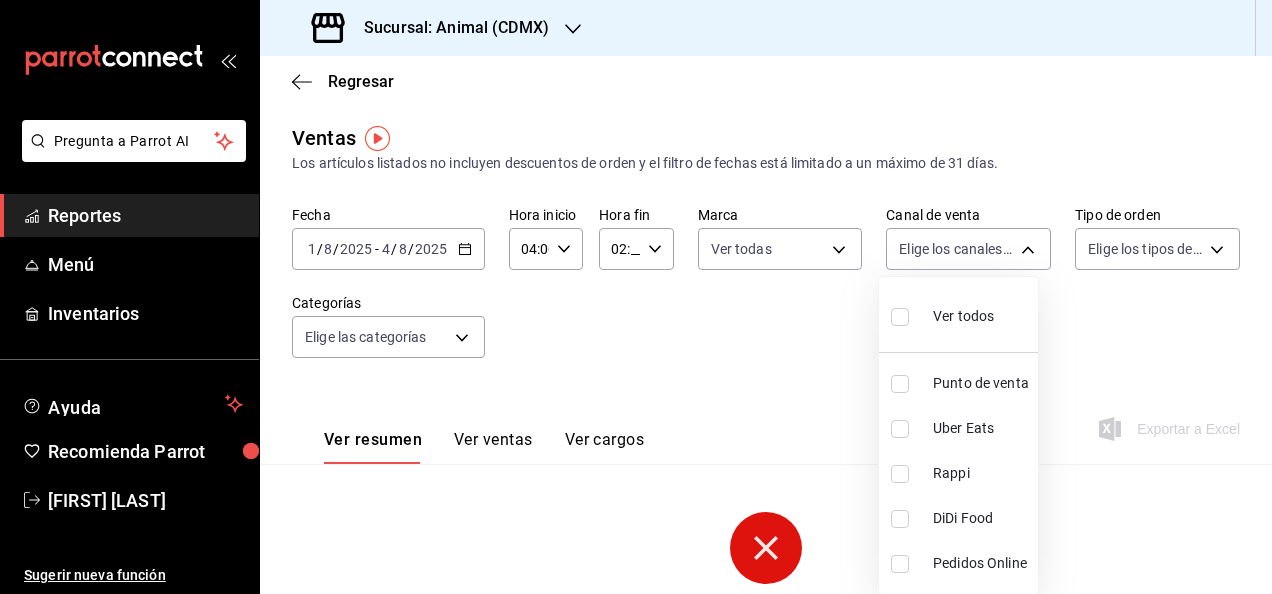 click at bounding box center (900, 317) 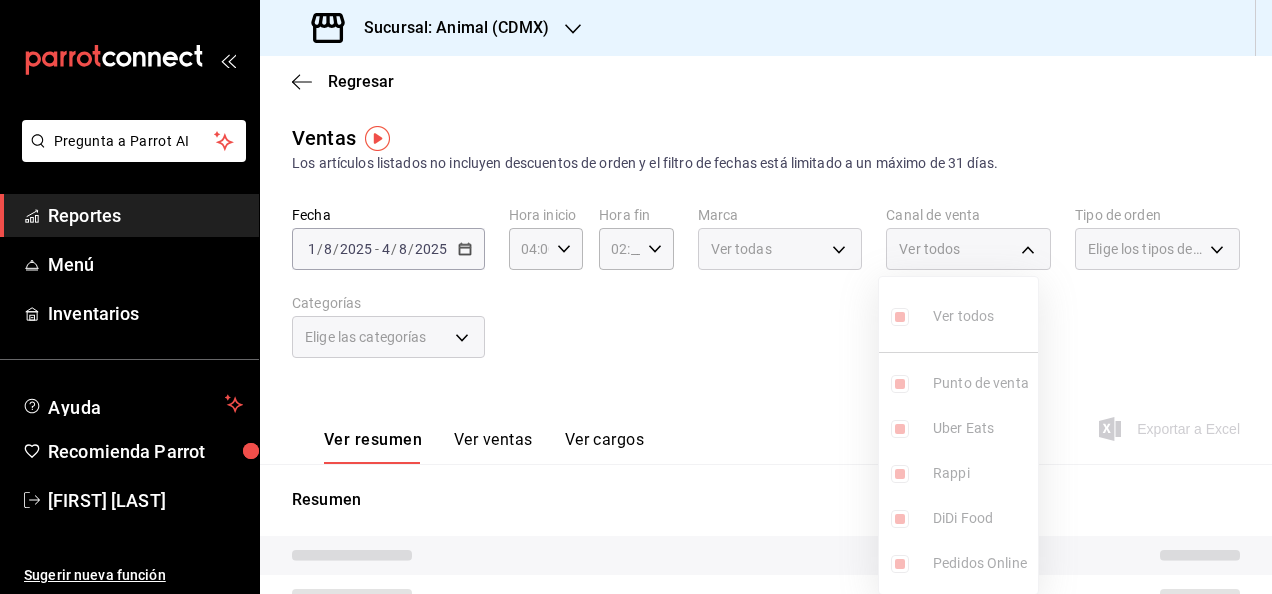 click at bounding box center (636, 297) 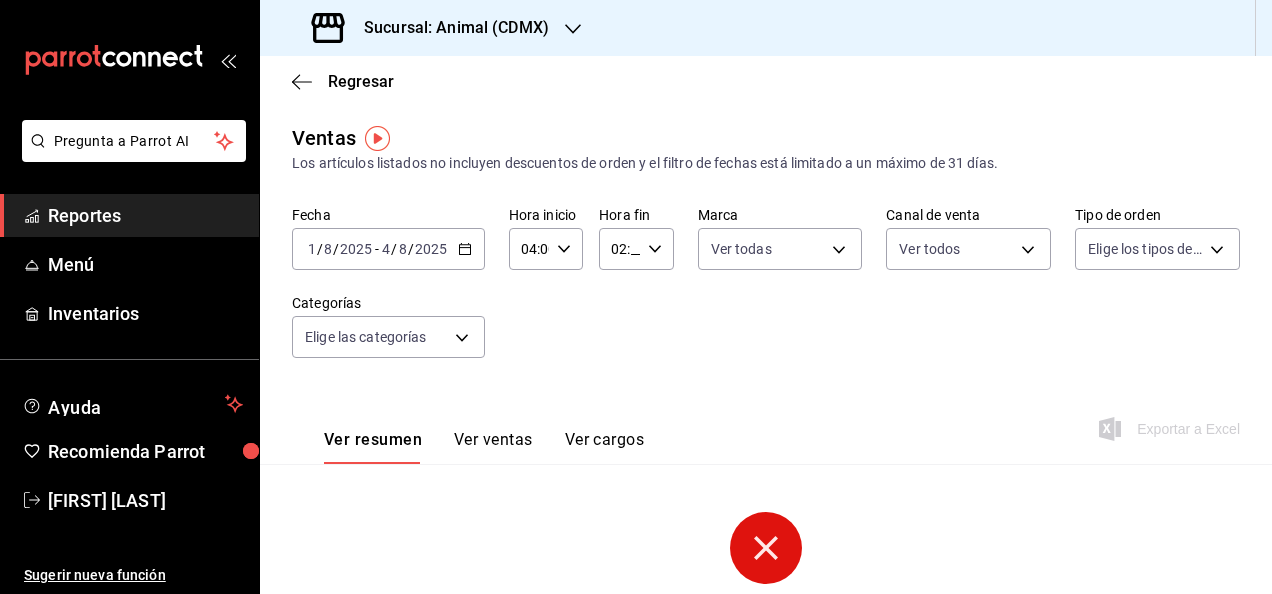 click on "Pregunta a Parrot AI Reportes   Menú   Inventarios   Ayuda Recomienda Parrot   [FIRST] [LAST]   Sugerir nueva función   Sucursal: Animal ([CITY]) Regresar Ventas Los artículos listados no incluyen descuentos de orden y el filtro de fechas está limitado a un máximo de 31 días. Fecha [DATE] [DATE] - [DATE] [DATE] Hora inicio [TIME] Hora inicio Hora fin [TIME] Hora fin Marca Ver todas cb0f6aec-1481-4e37-861c-bab9b3a65b14 Canal de venta Elige los canales de venta Tipo de orden Elige los tipos de orden Categorías Elige las categorías Ver resumen Ver ventas Ver cargos Exportar a Excel Lo sentimos, no pudimos cargar la información. Reintentar GANA 1 MES GRATIS EN TU SUSCRIPCIÓN AQUÍ ¿Recuerdas cómo empezó tu restaurante?
Hoy puedes ayudar a un colega a tener el mismo cambio que tú viviste.
Recomienda Parrot directamente desde tu Portal Administrador.
Es fácil y rápido.
🎁 Por cada restaurante que se una, ganas 1 mes gratis. Ver video tutorial Ir a video" at bounding box center (636, 297) 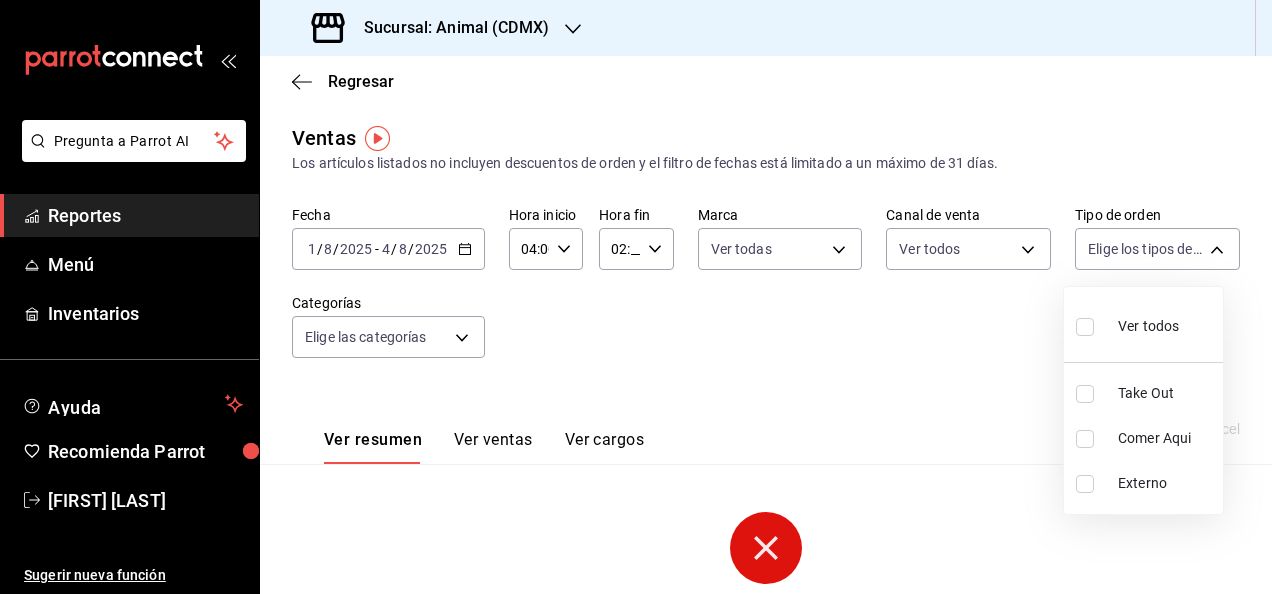 click at bounding box center (1085, 327) 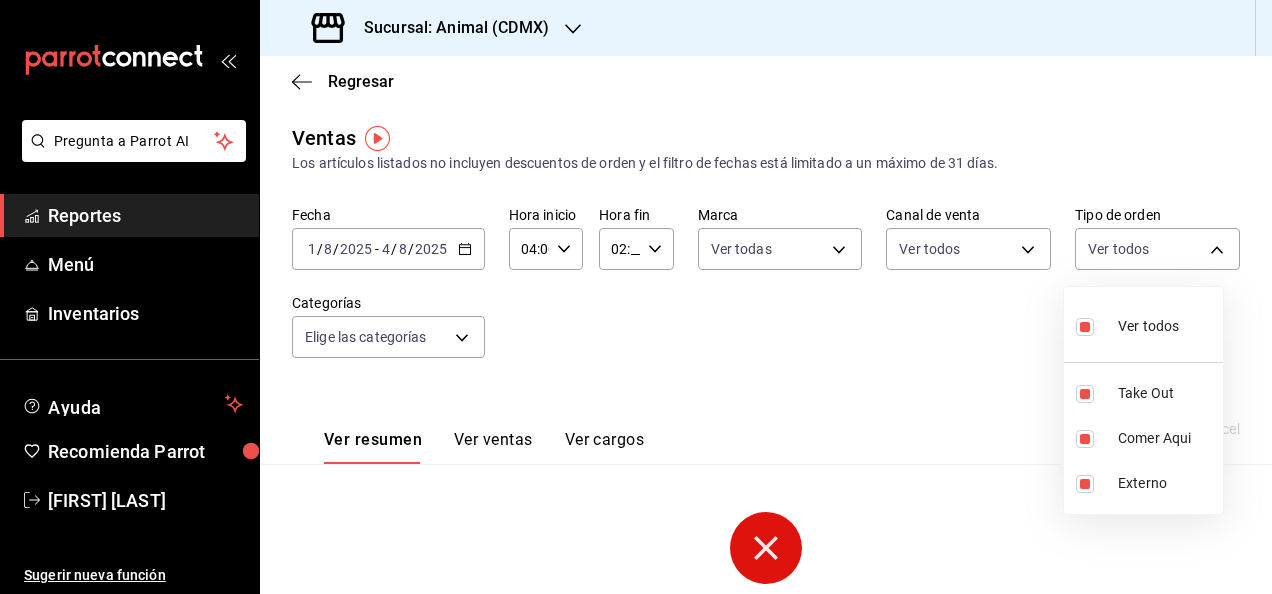 click at bounding box center (636, 297) 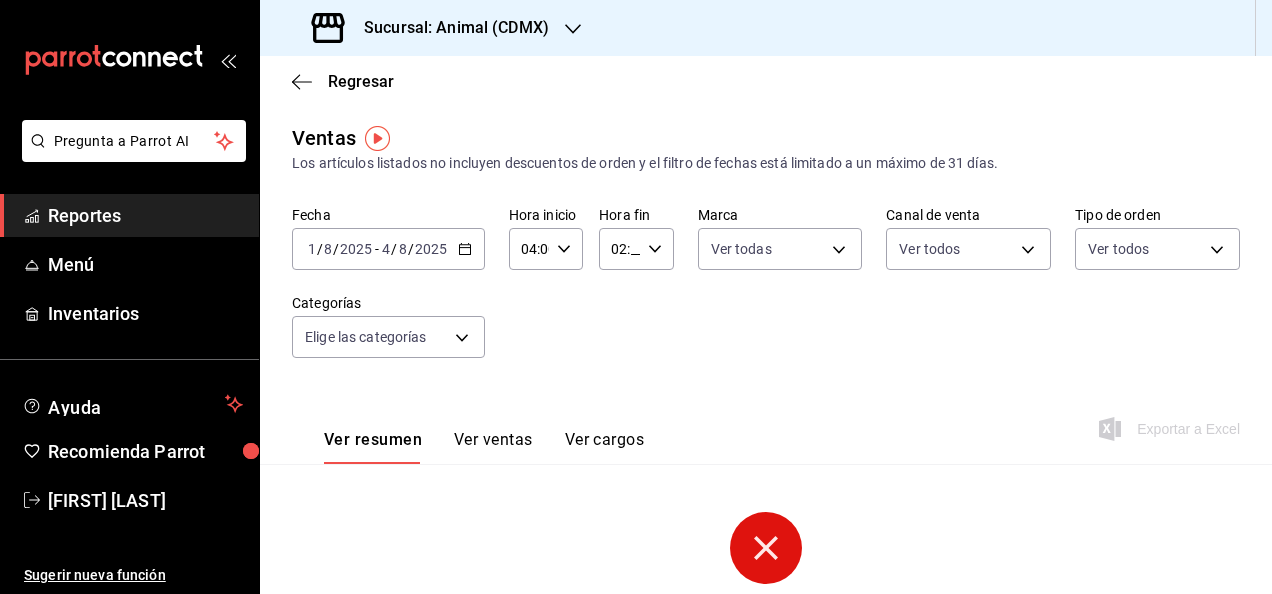 click on "Pregunta a Parrot AI Reportes   Menú   Inventarios   Ayuda Recomienda Parrot   [FIRST] [LAST]   Sugerir nueva función   Sucursal: Animal ([CITY]) Regresar Ventas Los artículos listados no incluyen descuentos de orden y el filtro de fechas está limitado a un máximo de 31 días. Fecha [DATE] [DATE] - [DATE] [DATE] Hora inicio [TIME] Hora inicio Hora fin [TIME] Hora fin Marca Ver todas cb0f6aec-1481-4e37-861c-bab9b3a65b14 Canal de venta Ver todos PARROT,UBER_EATS,RAPPI,DIDI_FOOD,ONLINE Tipo de orden Ver todos ad44a823-99d3-4372-a913-4cf57f2a9ac0,b8ee5ff1-85c8-4a81-aa51-555e6c8ba0c6,EXTERNAL Categorías Elige las categorías Ver resumen Ver ventas Ver cargos Exportar a Excel Lo sentimos, no pudimos cargar la información. Reintentar GANA 1 MES GRATIS EN TU SUSCRIPCIÓN AQUÍ Ver video tutorial Ir a video Pregunta a Parrot AI Reportes   Menú   Inventarios   Ayuda Recomienda Parrot   [FIRST] [LAST]   Sugerir nueva función   Visitar centro de ayuda [PHONE] soporte@parrotsoftware.io" at bounding box center [636, 297] 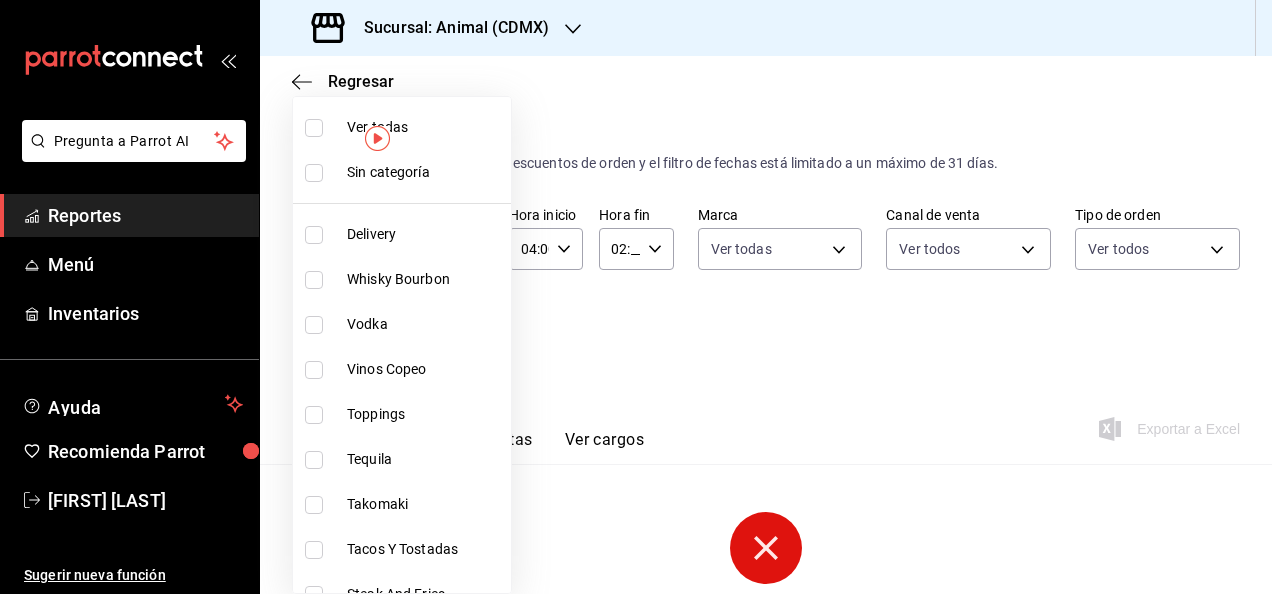 click at bounding box center [314, 128] 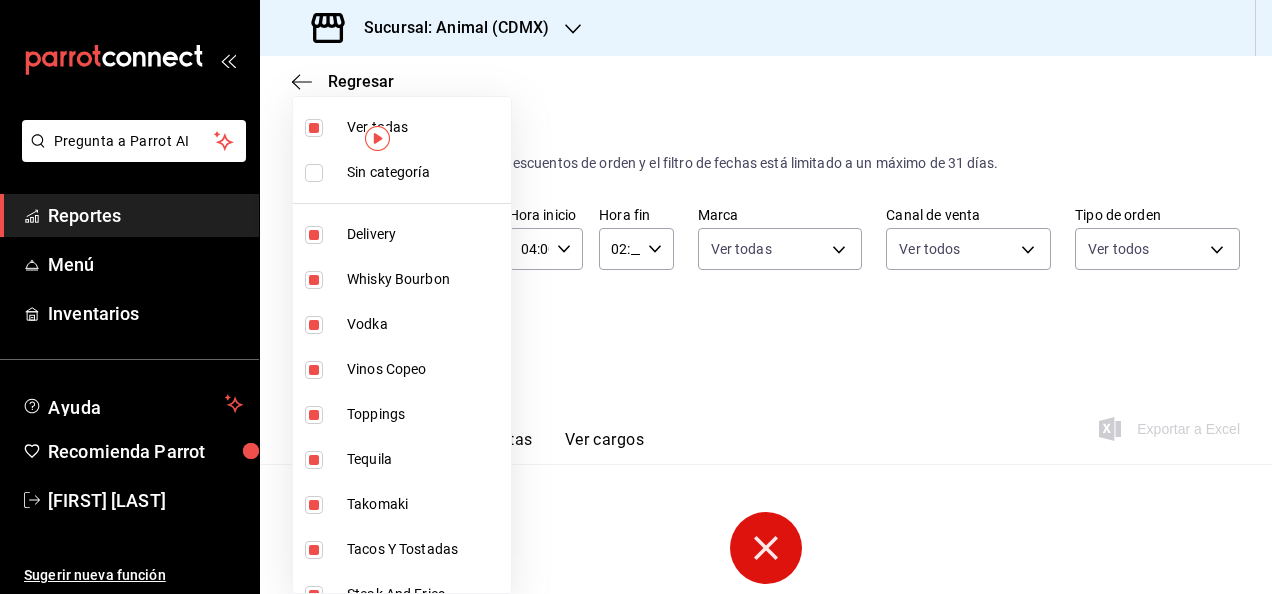 click at bounding box center (636, 297) 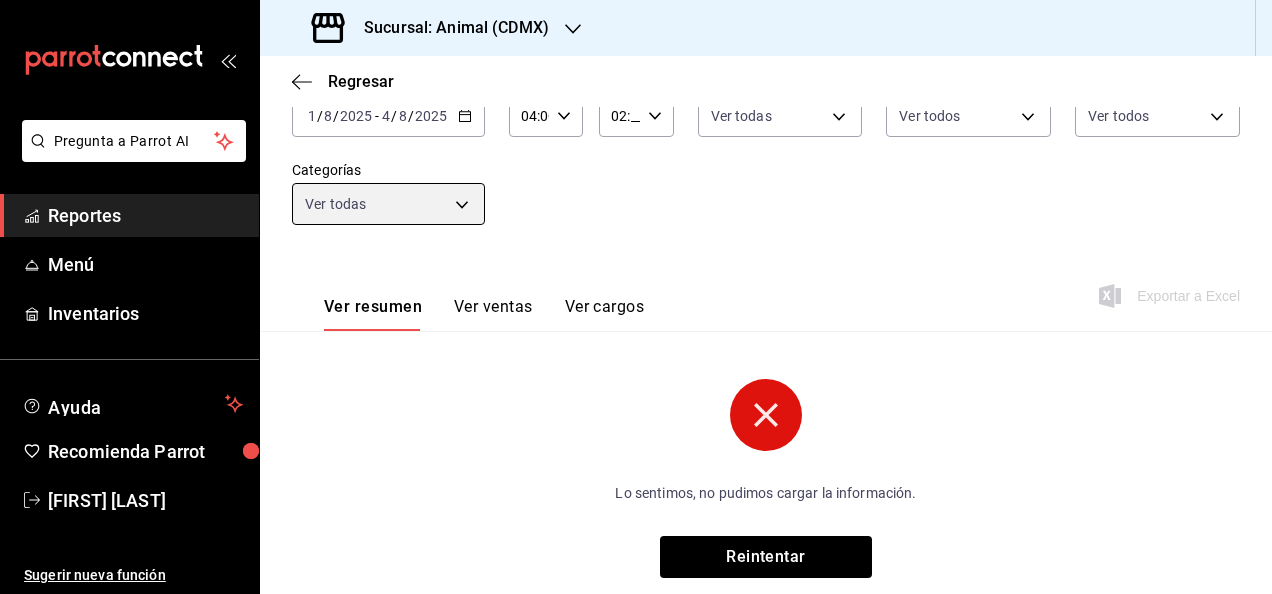 scroll, scrollTop: 181, scrollLeft: 0, axis: vertical 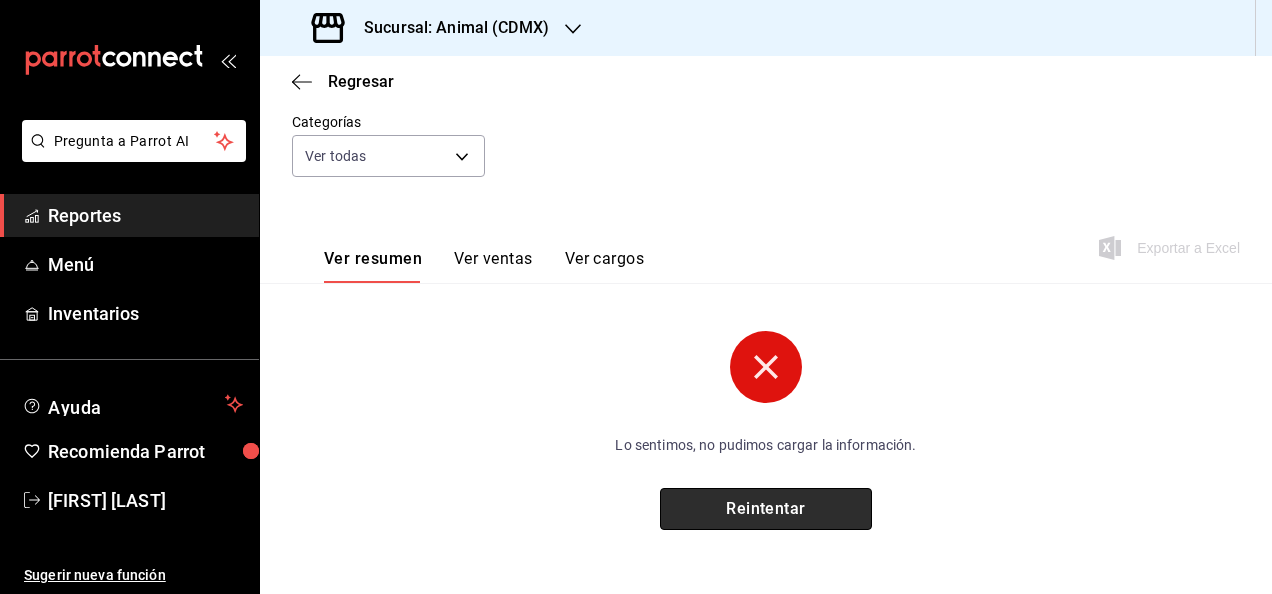 click on "Reintentar" at bounding box center (766, 509) 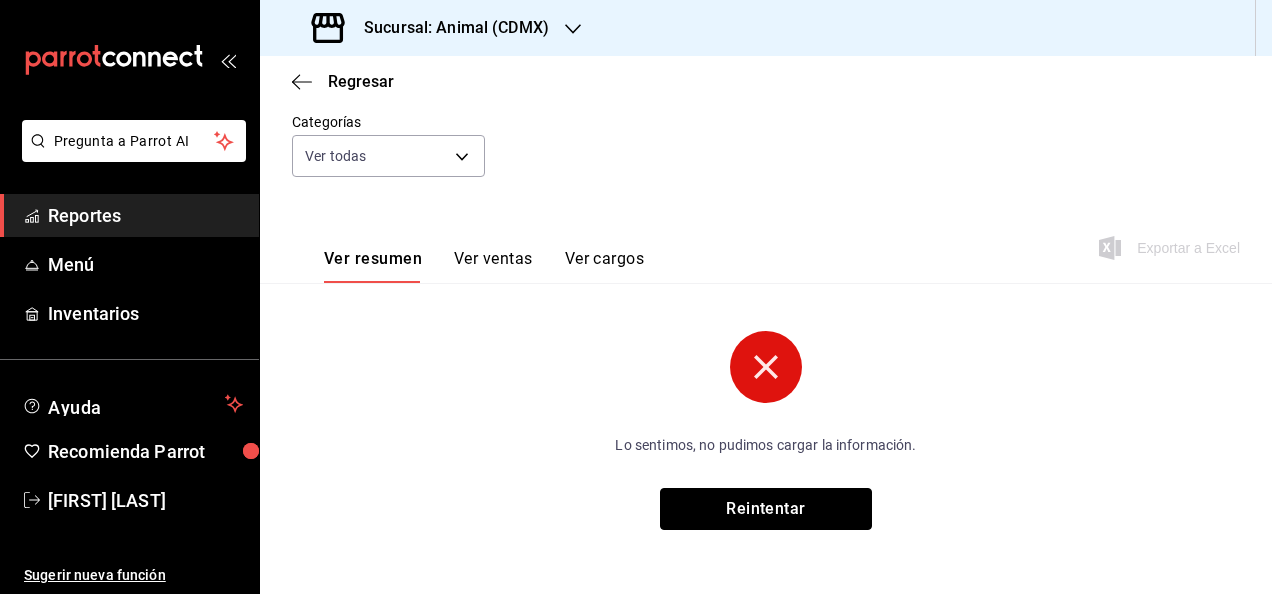 click on "Reintentar" at bounding box center [766, 509] 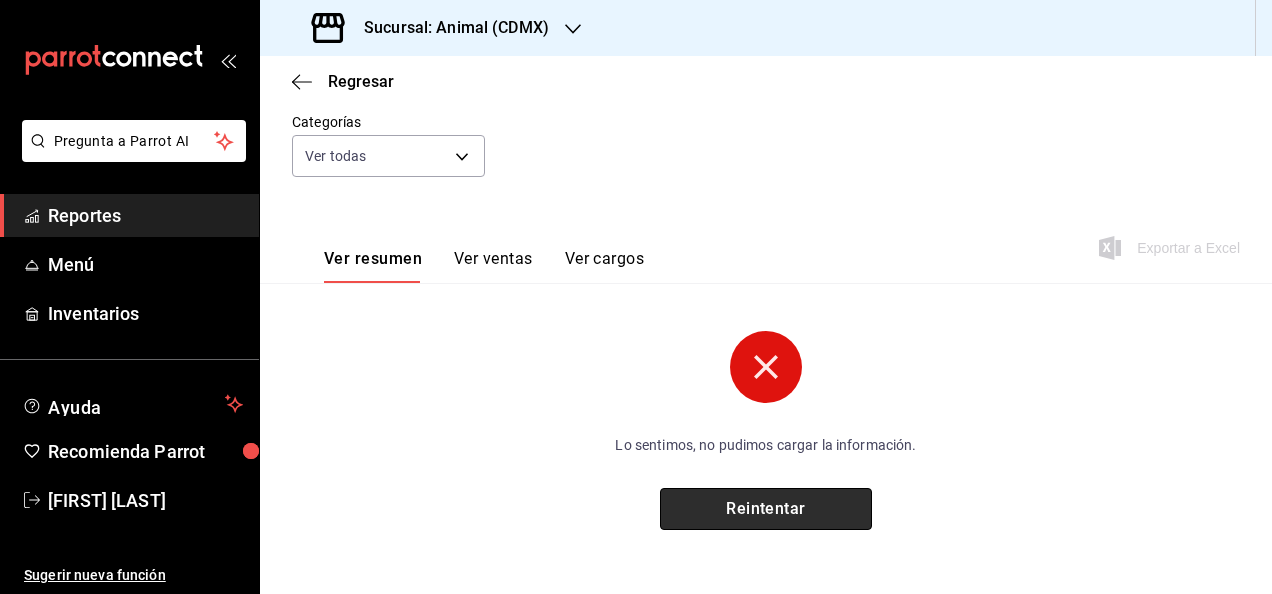 drag, startPoint x: 738, startPoint y: 515, endPoint x: 722, endPoint y: 509, distance: 17.088007 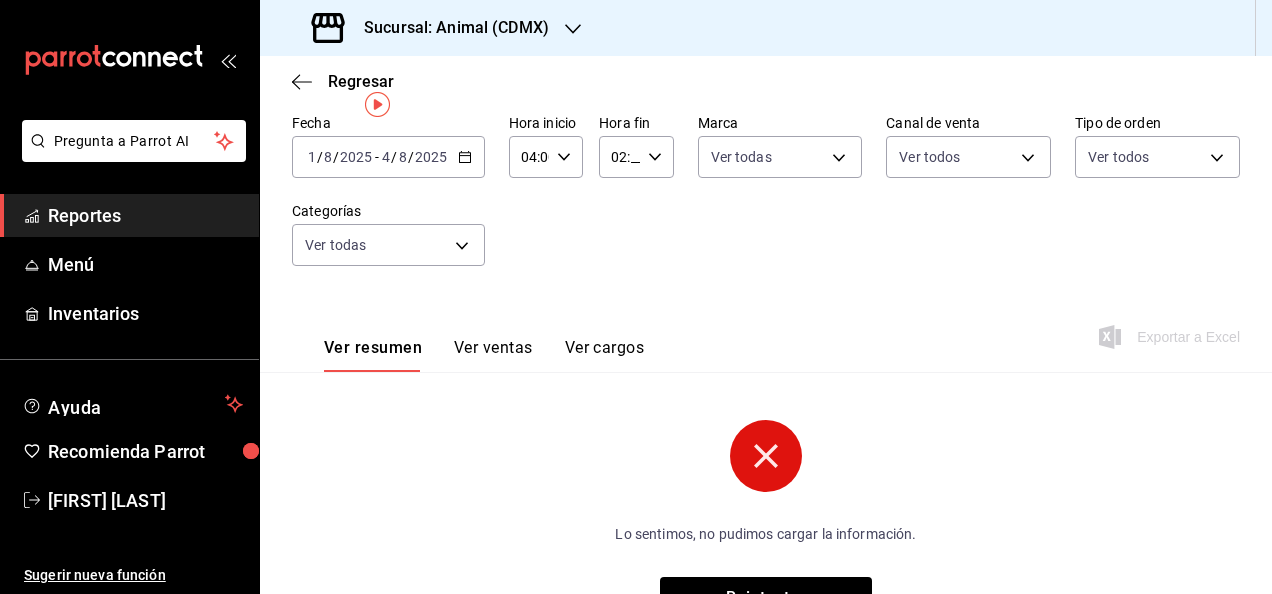 scroll, scrollTop: 0, scrollLeft: 0, axis: both 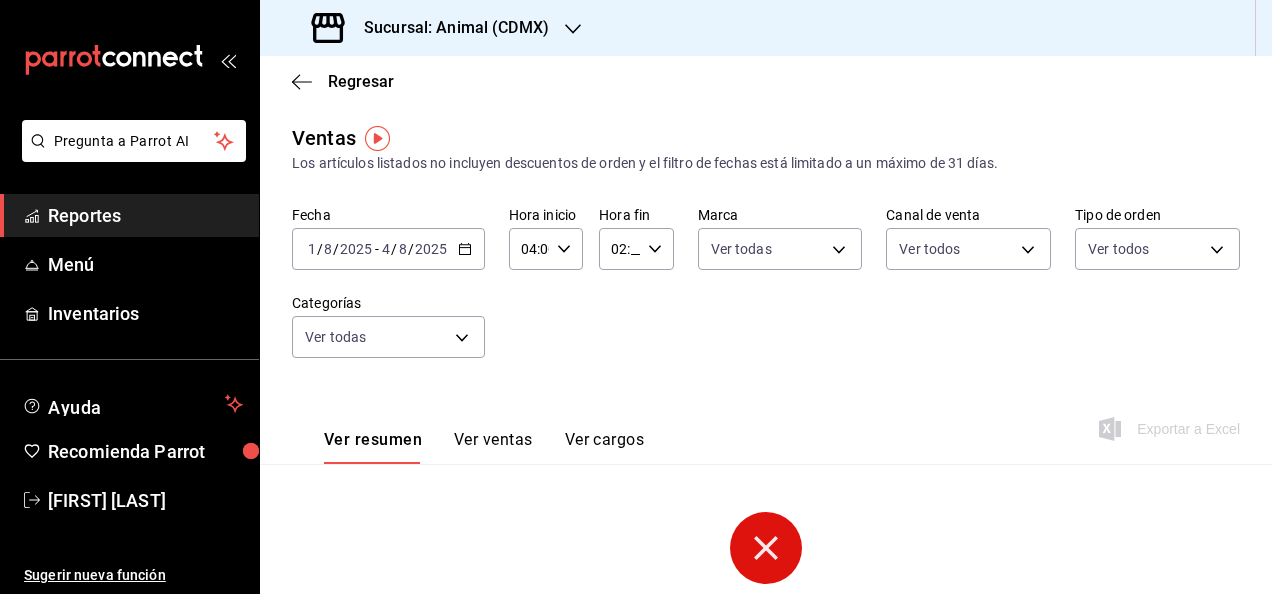 click on "02:__" at bounding box center (619, 249) 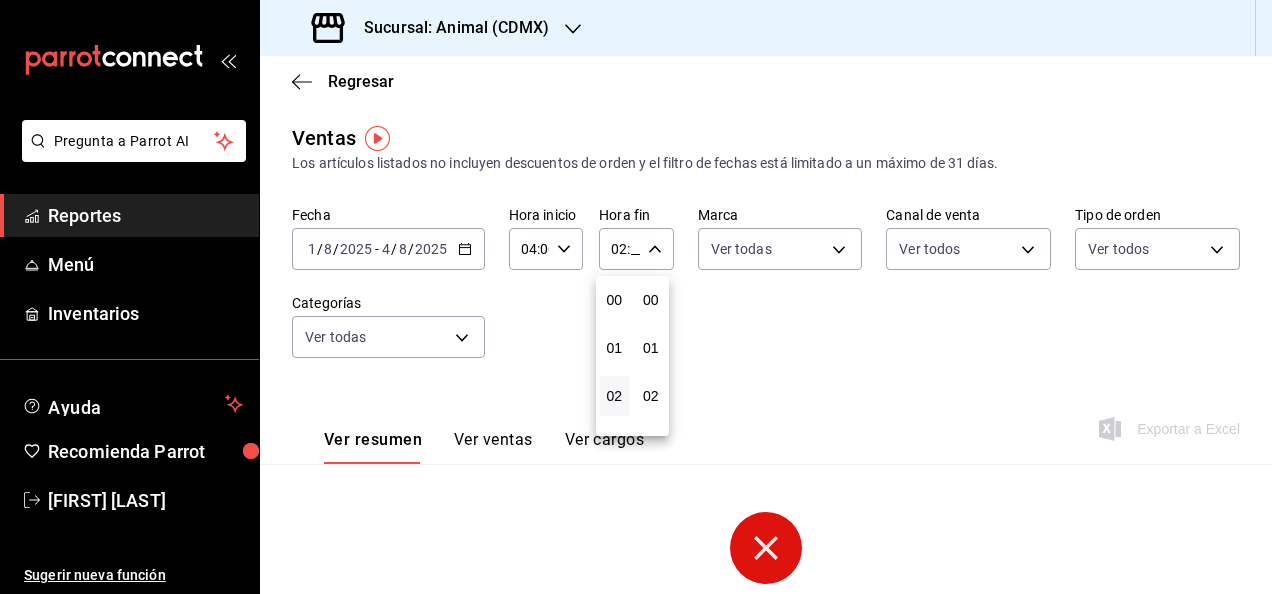 click at bounding box center [636, 297] 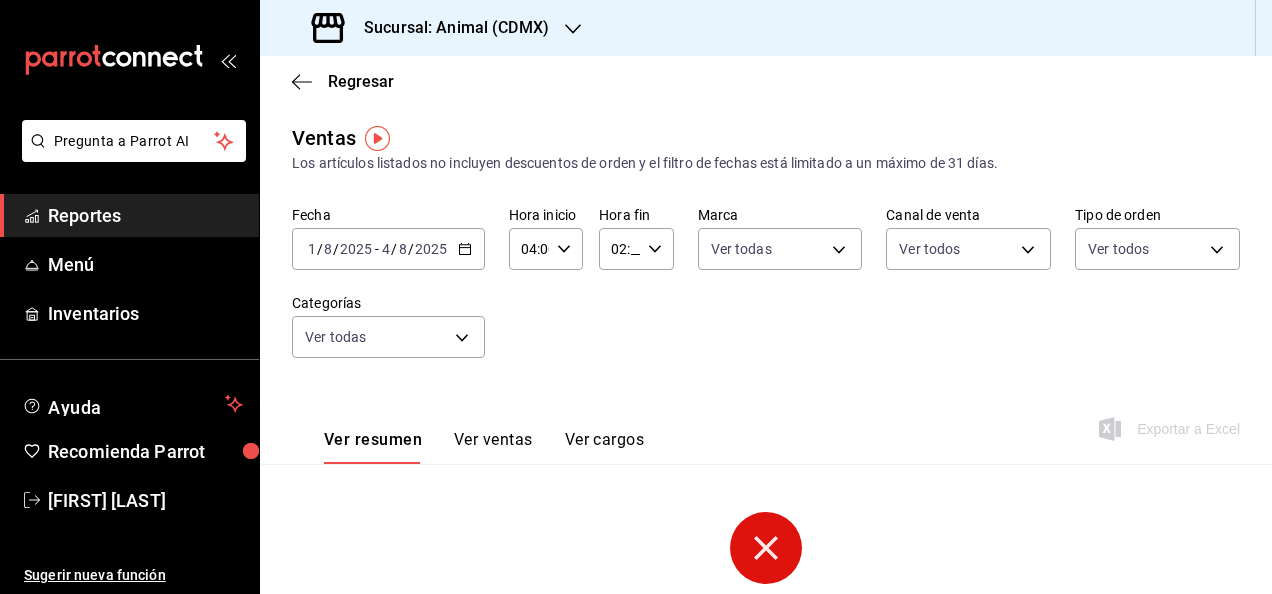 click on "02:__" at bounding box center (619, 249) 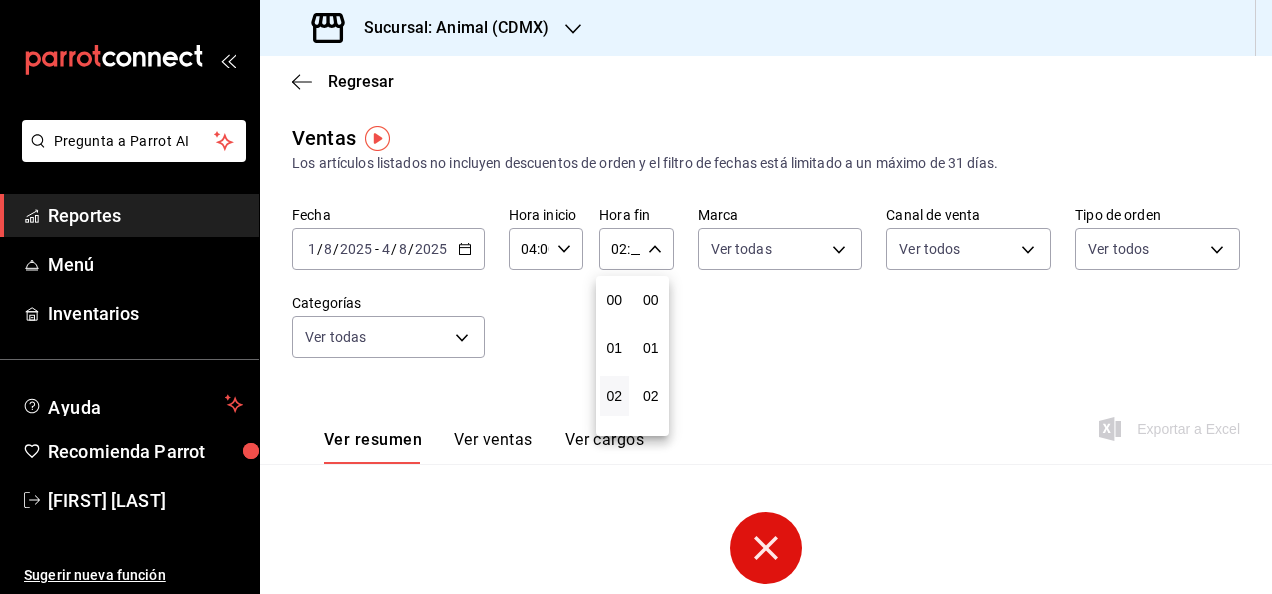 scroll, scrollTop: 96, scrollLeft: 0, axis: vertical 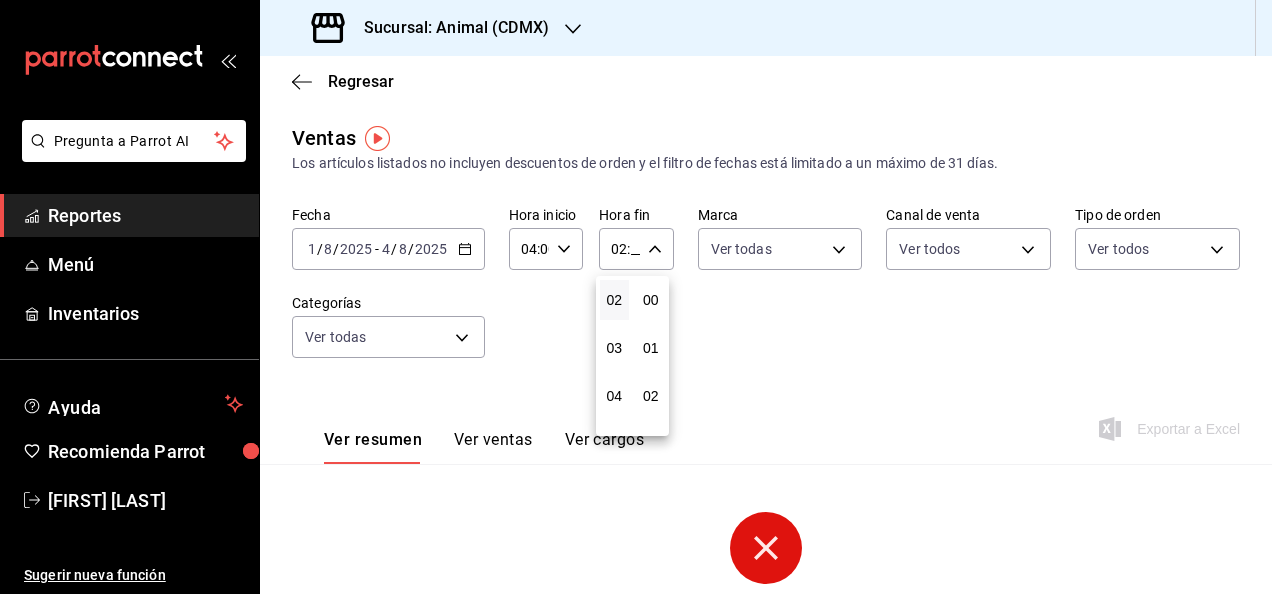 click on "02" at bounding box center [614, 300] 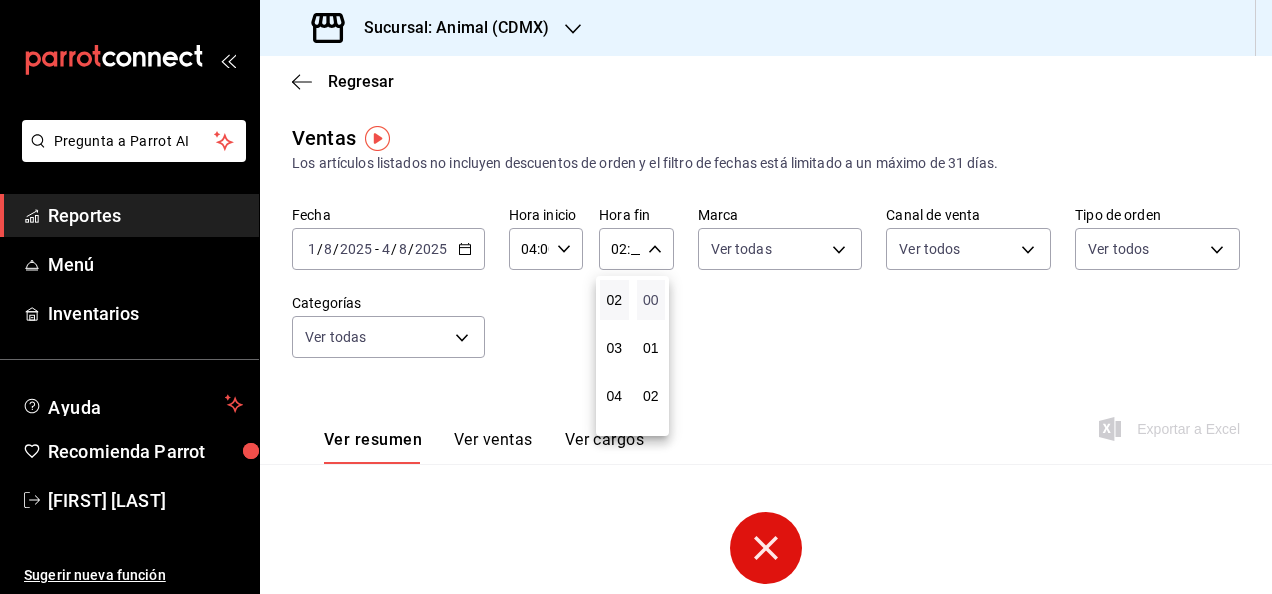 click on "00" at bounding box center [651, 300] 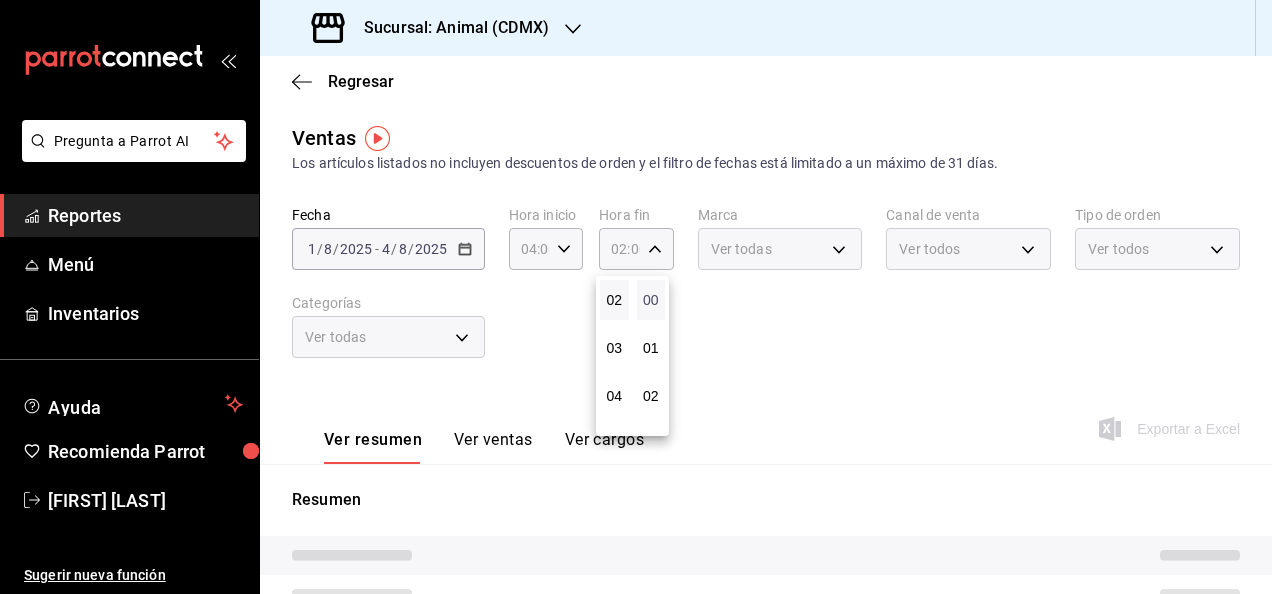 click on "00" at bounding box center (651, 300) 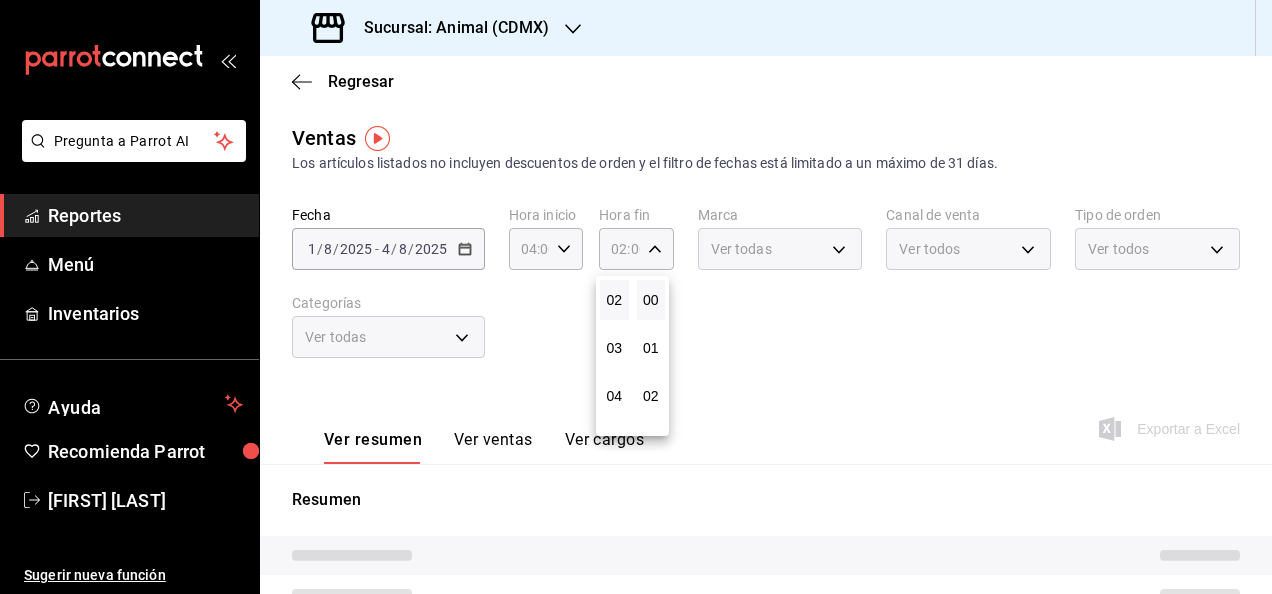 click at bounding box center (636, 297) 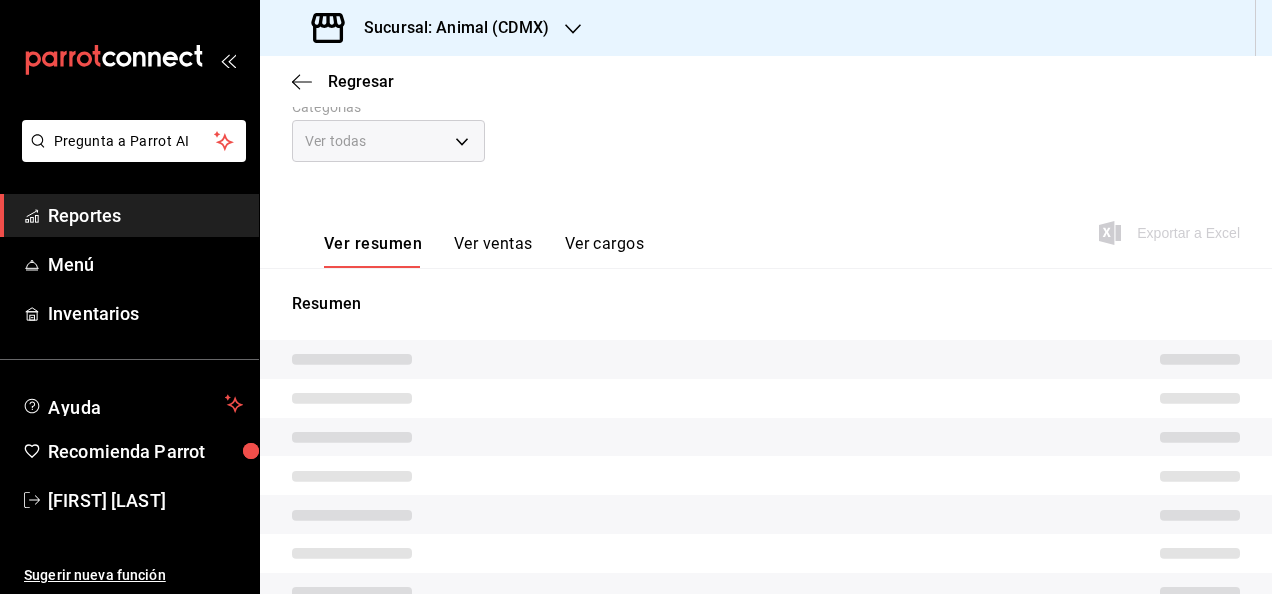 scroll, scrollTop: 165, scrollLeft: 0, axis: vertical 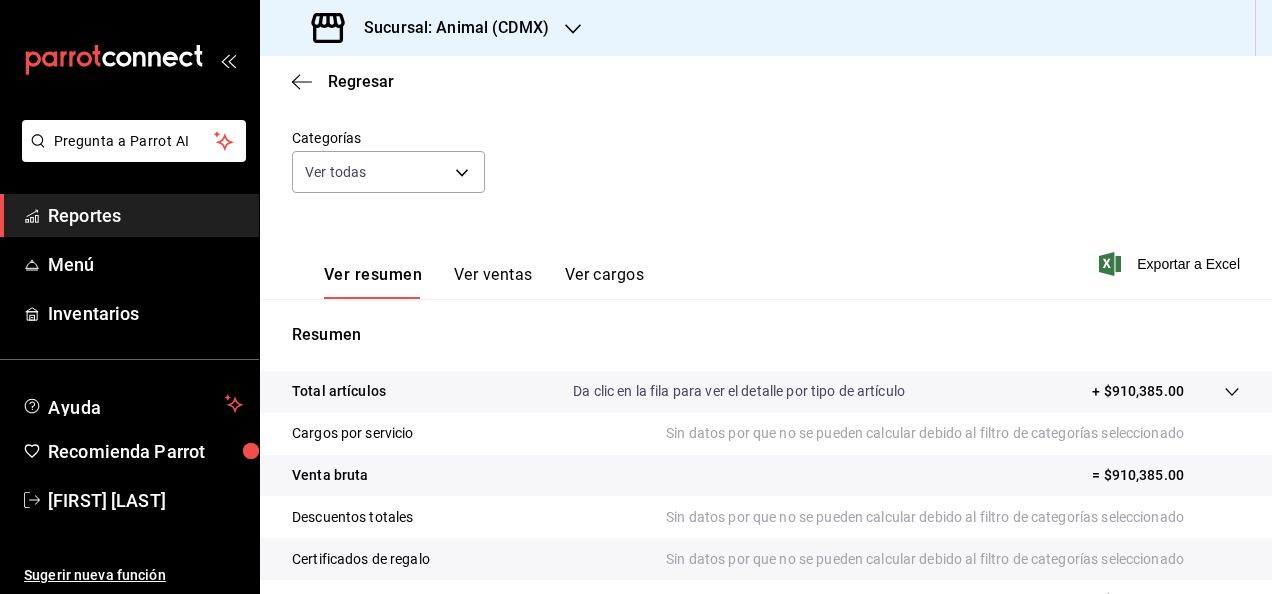 drag, startPoint x: 1149, startPoint y: 266, endPoint x: 1172, endPoint y: 264, distance: 23.086792 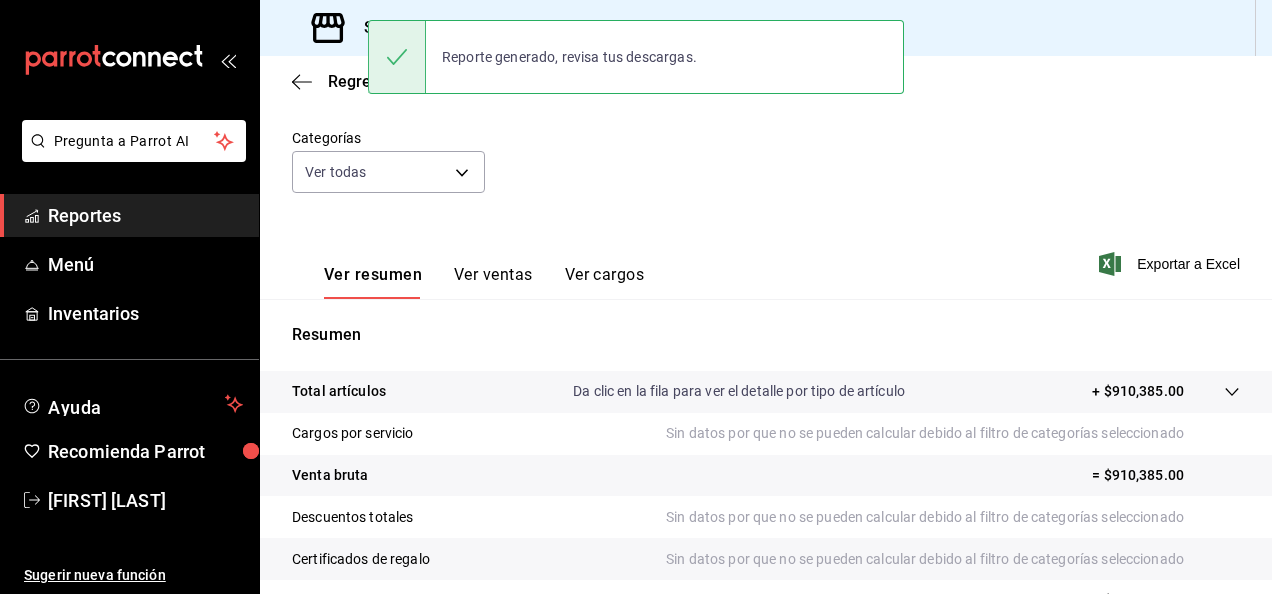 click on "Fecha [DATE] [DATE] - [DATE] [DATE] Hora inicio [TIME] Hora inicio Hora fin [TIME] Hora fin Marca Ver todas cb0f6aec-1481-4e37-861c-bab9b3a65b14 Canal de venta Ver todos PARROT,UBER_EATS,RAPPI,DIDI_FOOD,ONLINE Tipo de orden Ver todos ad44a823-99d3-4372-a913-4cf57f2a9ac0,b8ee5ff1-85c8-4a81-aa51-555e6c8ba0c6,EXTERNAL Categorías Ver todas" at bounding box center [766, 129] 